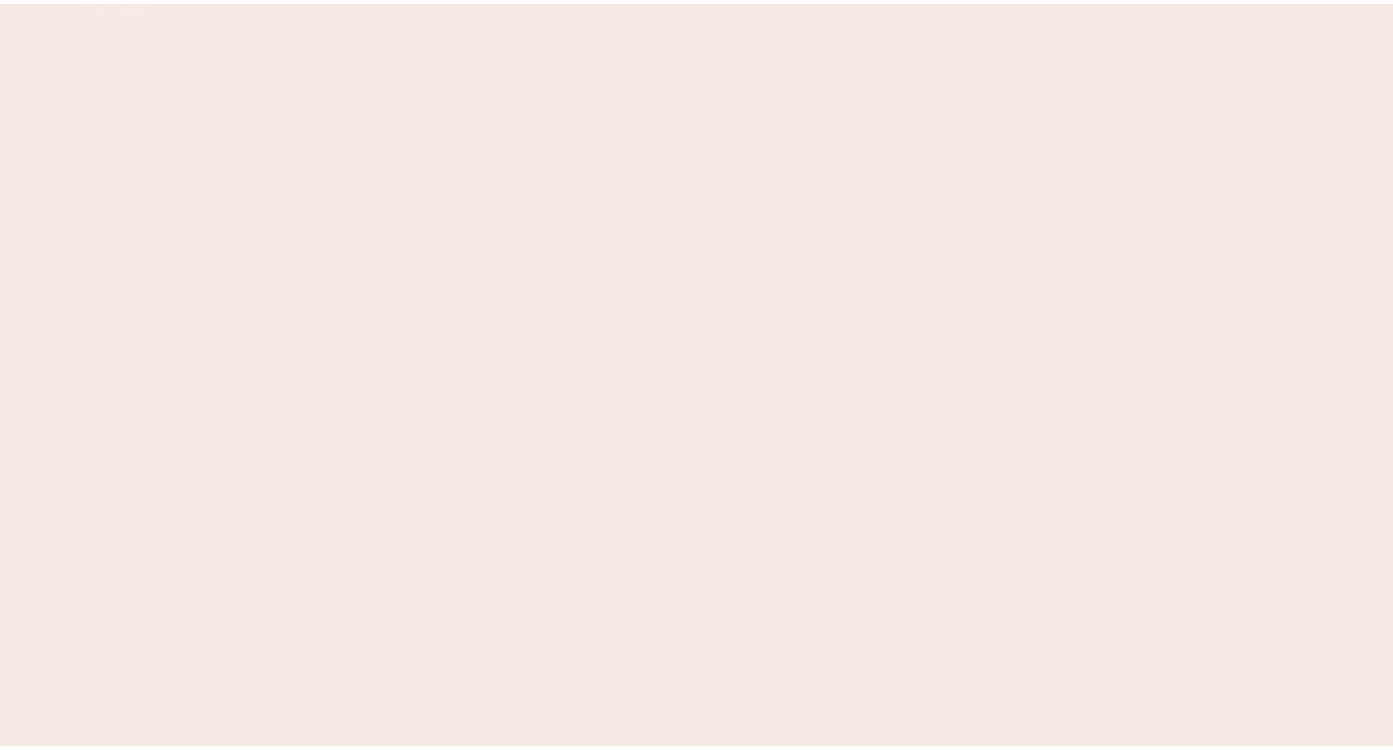 scroll, scrollTop: 0, scrollLeft: 0, axis: both 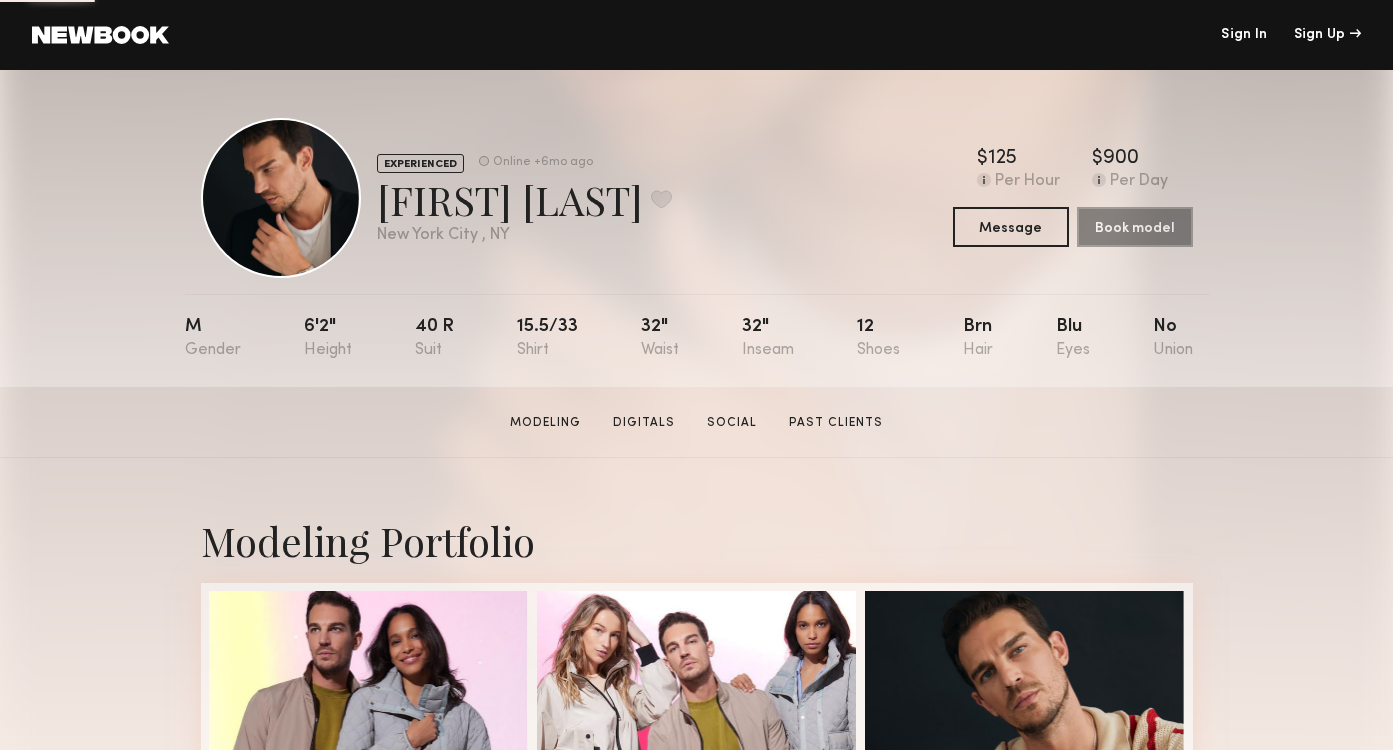 click on "Sign In Sign Up" 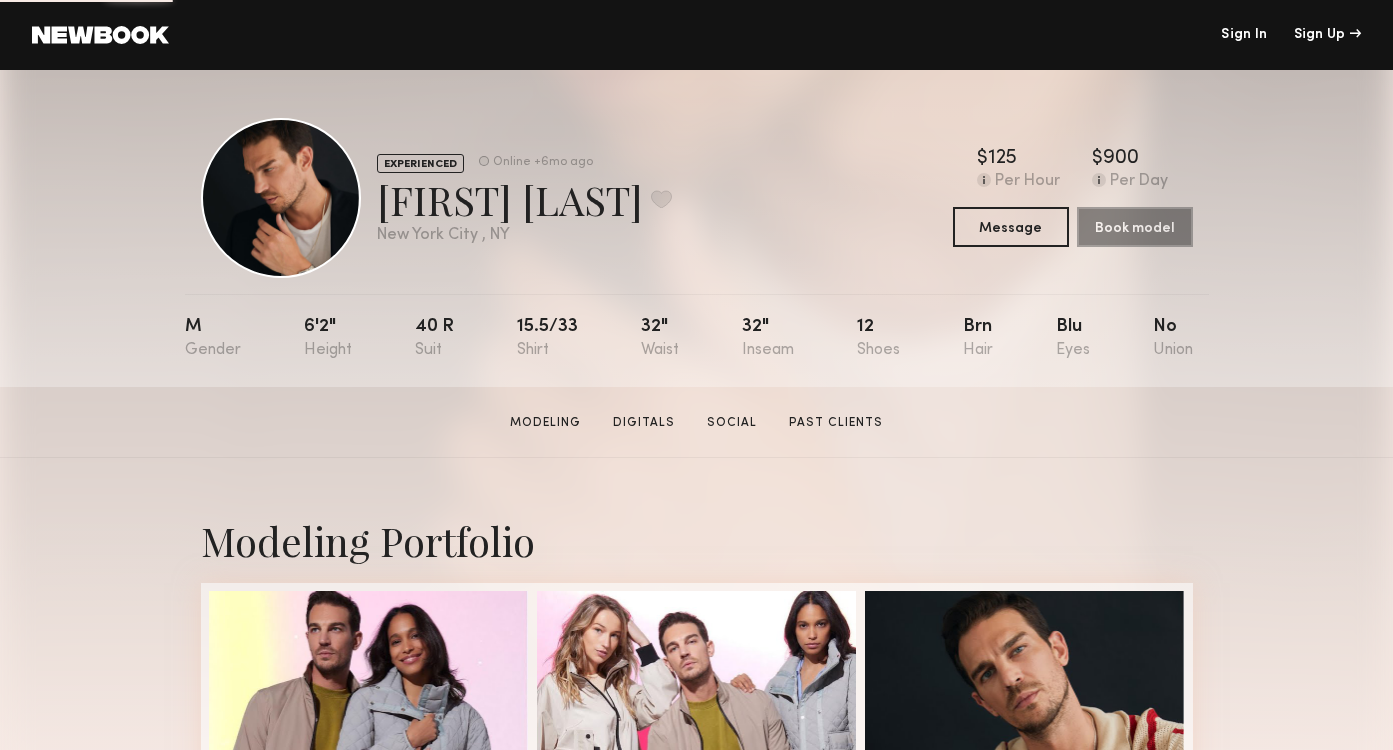 click 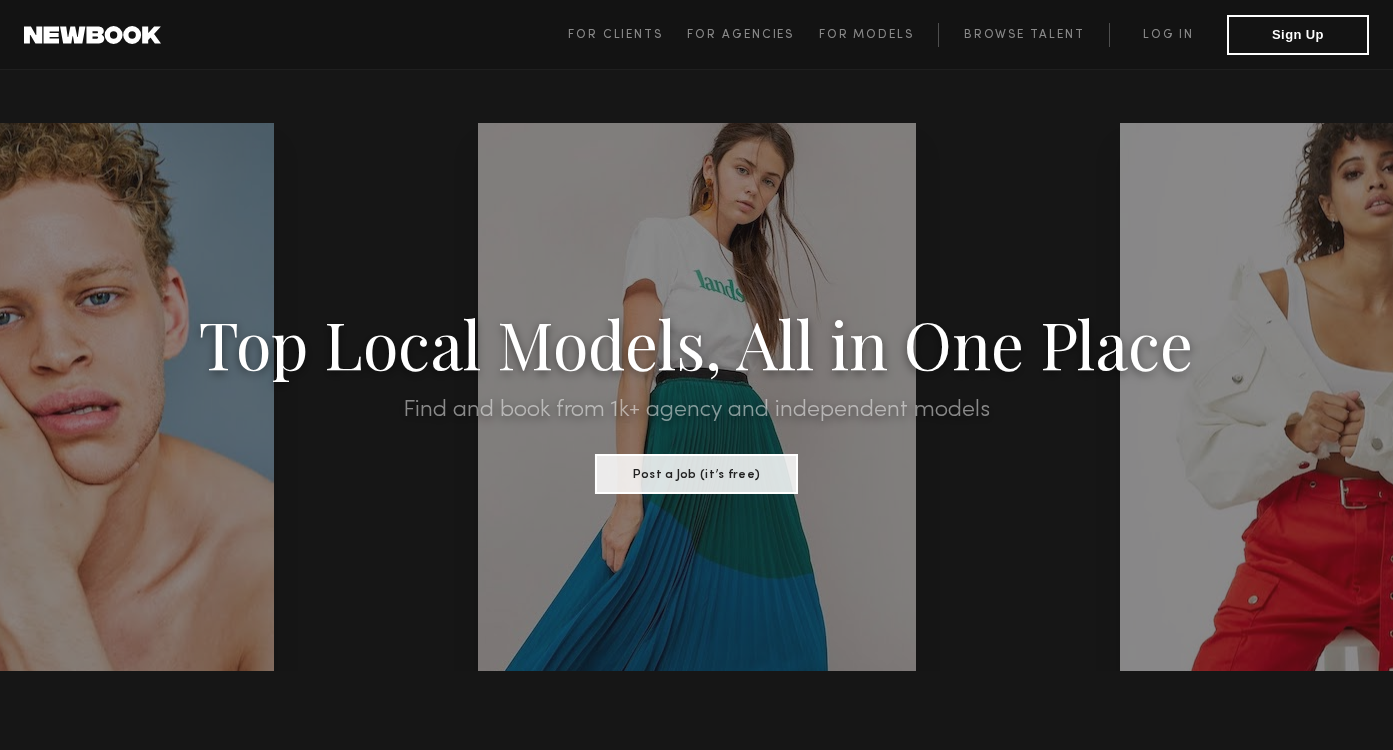 type on "**********" 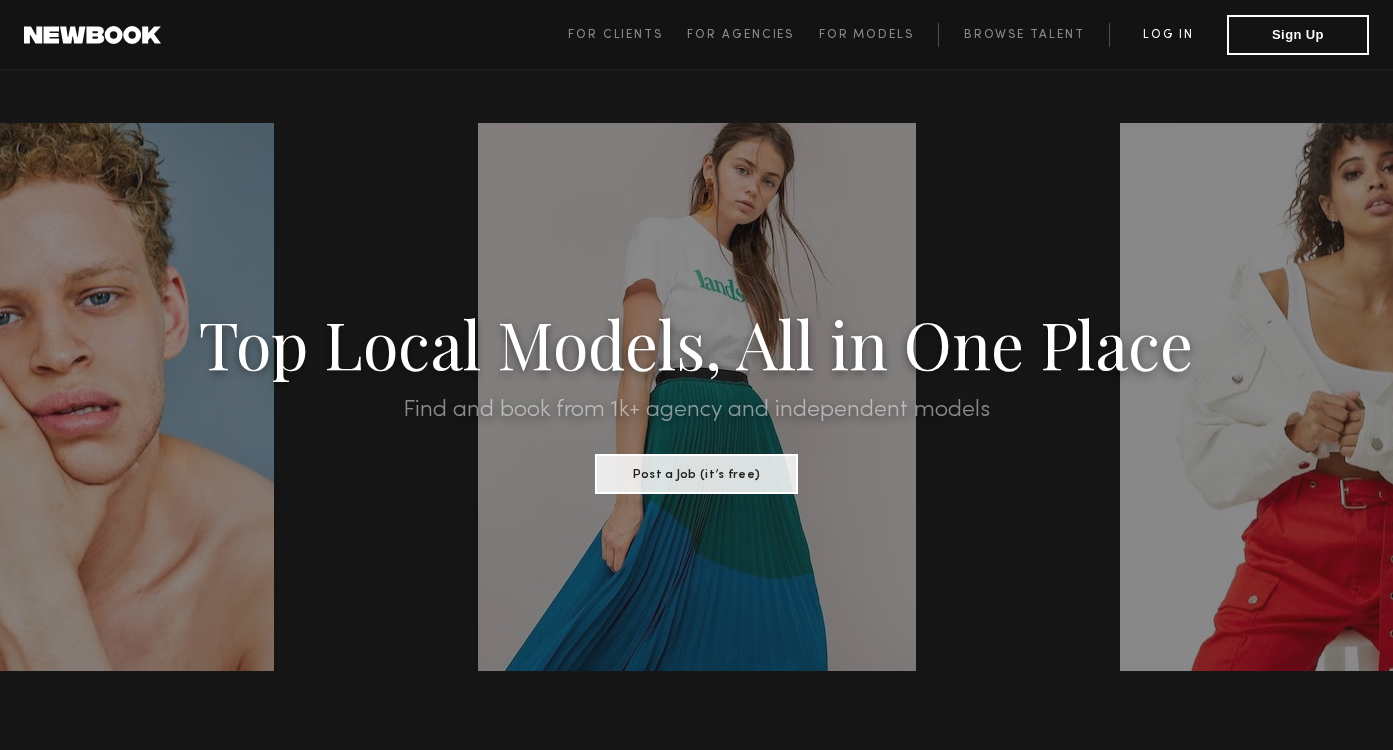 click on "Log in" 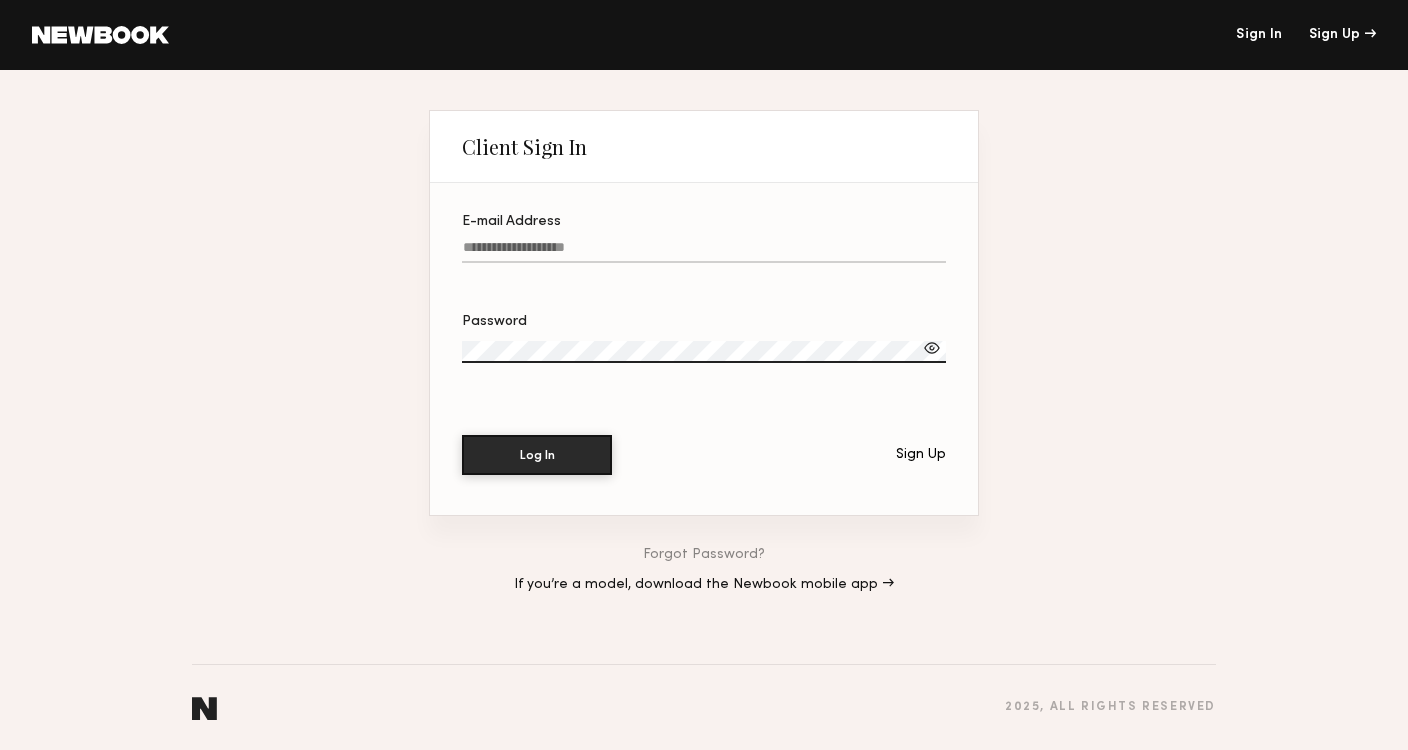 type on "**********" 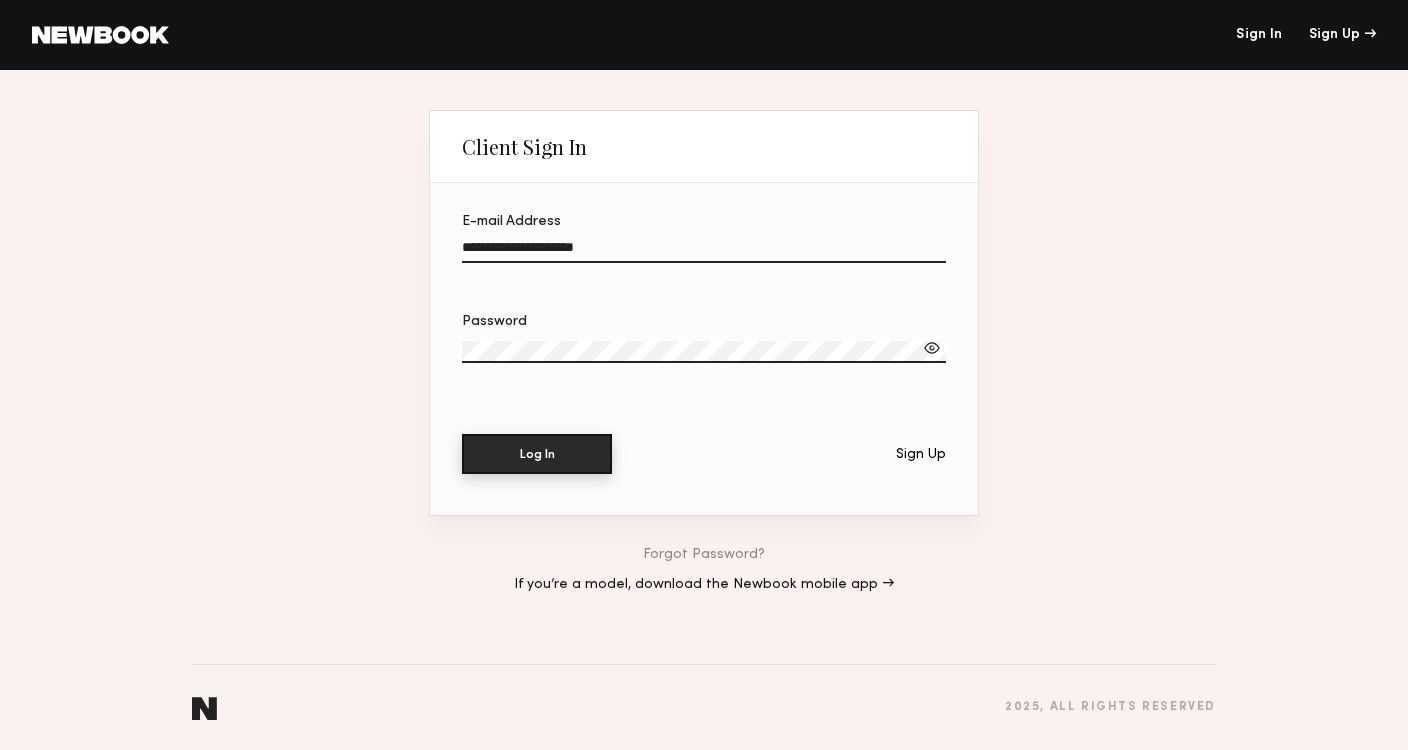 click on "Log In" 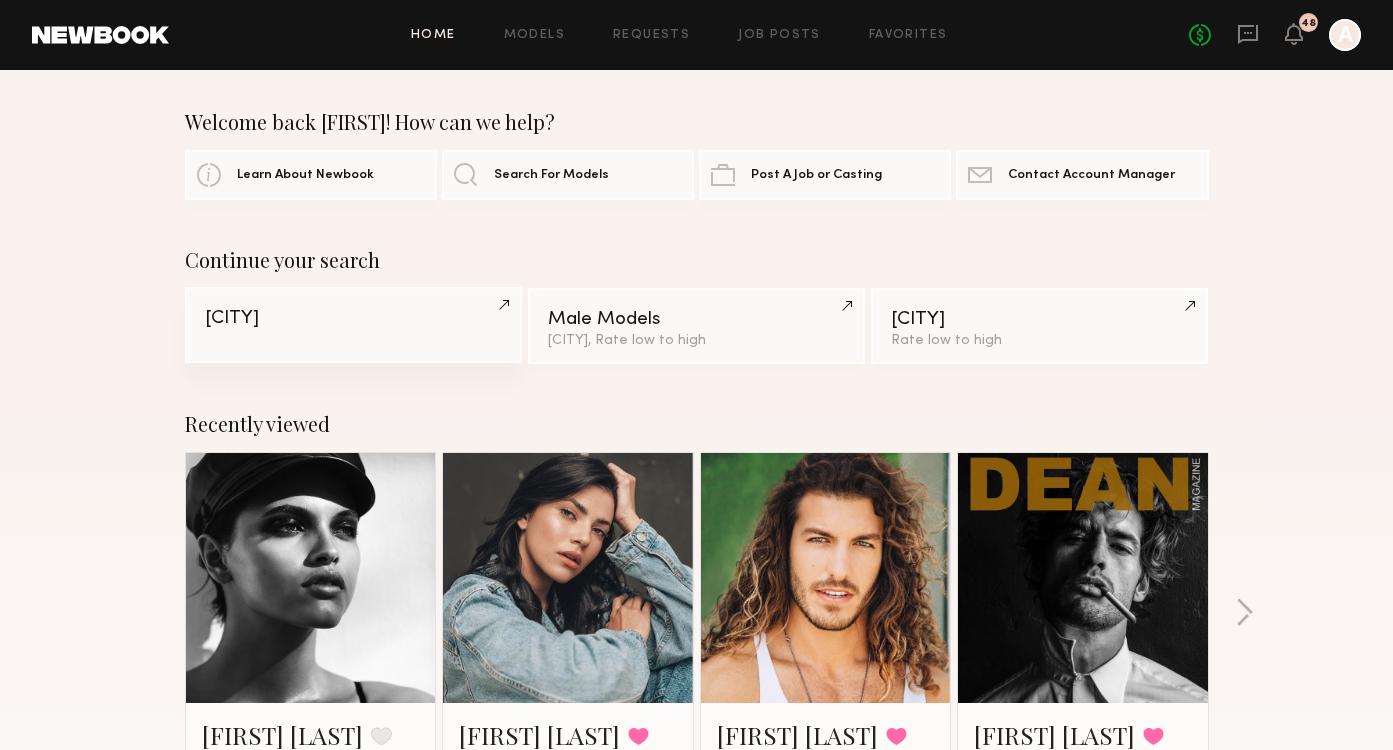click on "[CITY]" 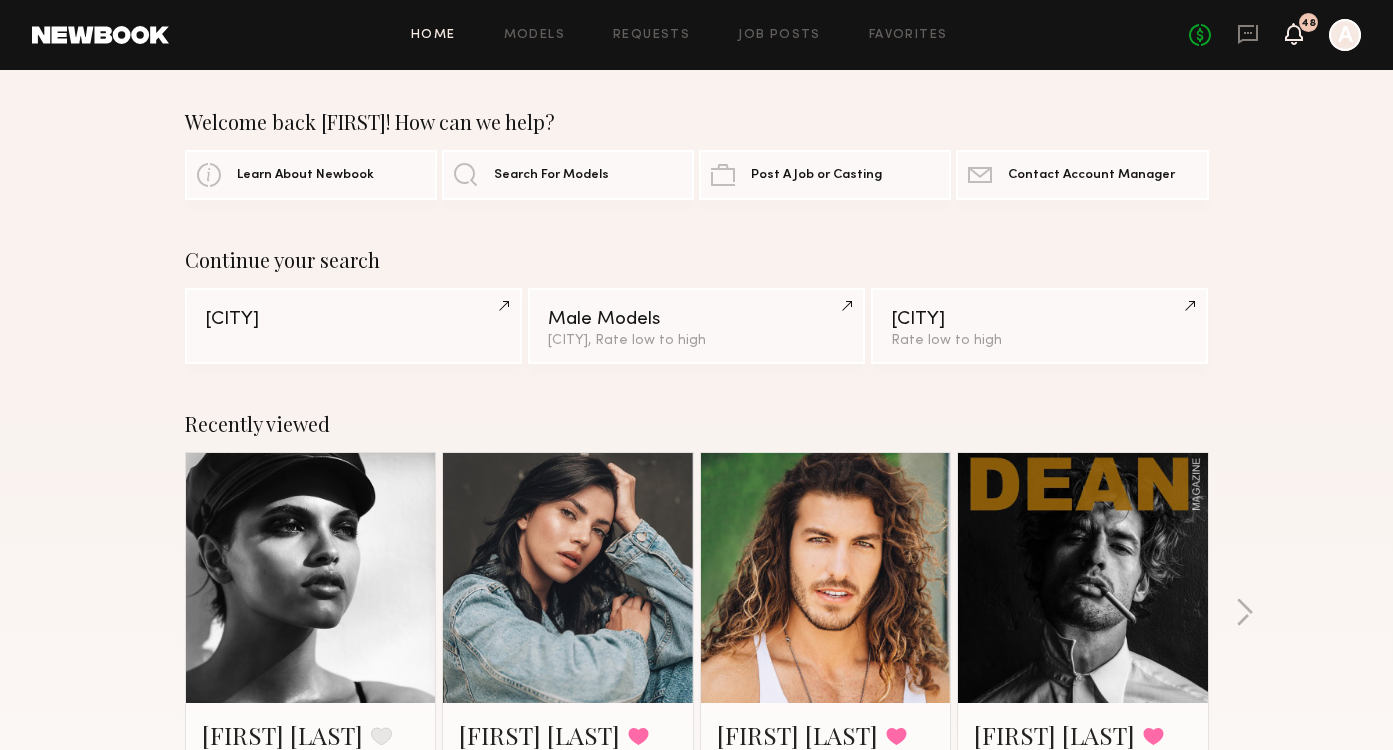 click 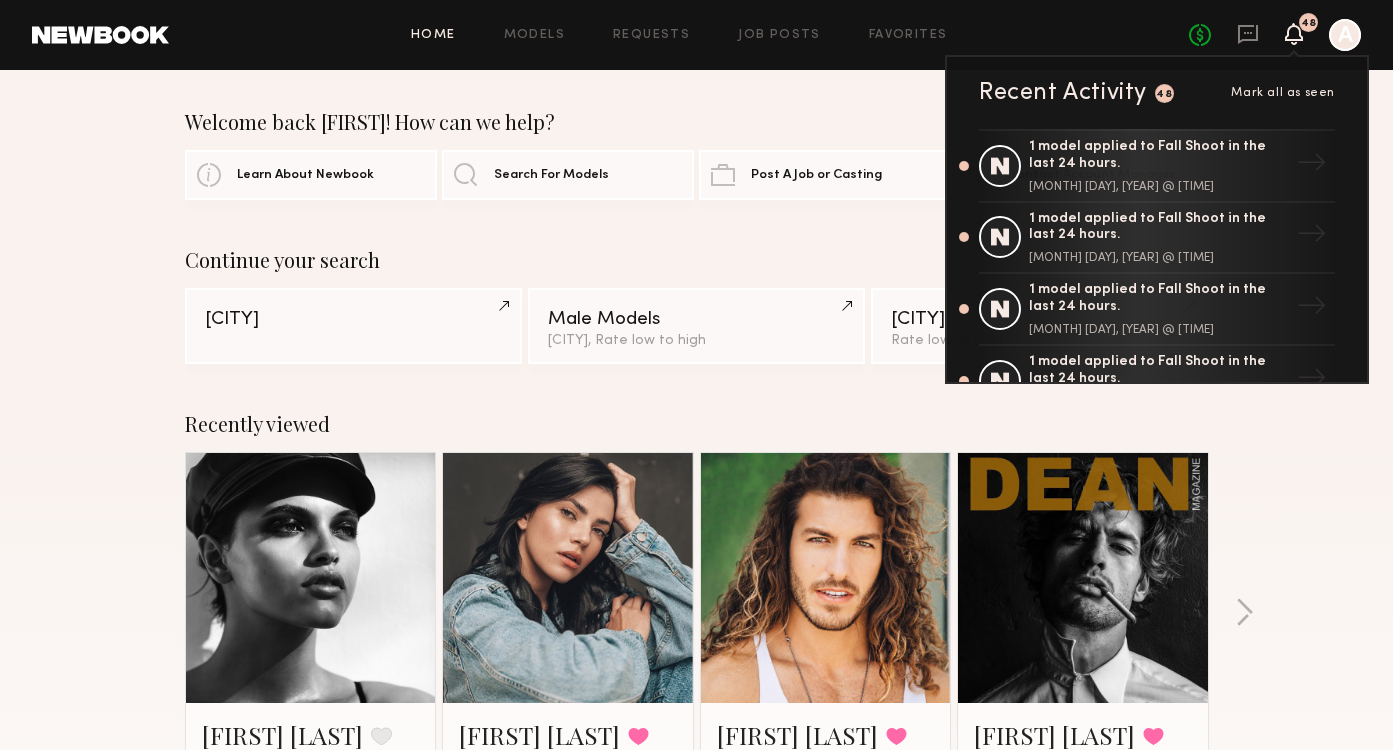 click on "No fees up to $5,000 48 Recent Activity 48 Mark all as seen 1 model applied to Fall Shoot in the last 24 hours. [MONTH] [DAY], [YEAR] @ [TIME] → 1 model applied to Fall Shoot in the last 24 hours. [MONTH] [DAY], [YEAR] @ [TIME] → 1 model applied to Fall Shoot in the last 24 hours. [MONTH] [DAY], [YEAR] @ [TIME] → 1 model applied to Fall Shoot in the last 24 hours. [MONTH] [DAY], [YEAR] @ [TIME] → 1 model applied to Fall Shoot in the last 24 hours. [MONTH] [DAY], [YEAR] @ [TIME] → 1 model applied to Fall Shoot in the last 24 hours. [MONTH] [DAY], [YEAR] @ [TIME] → 2 models applied to Fall Shoot in the last 24 hours. [MONTH] [DAY], [YEAR] @ [TIME] → 2 models applied to Fall Shoot in the last 24 hours. [MONTH] [DAY], [YEAR] @ [TIME] → 1 model applied to Fall Shoot in the last 24 hours. [MONTH] [DAY], [YEAR] @ [TIME] → 1 model applied to Fall Shoot in the last 24 hours. [MONTH] [DAY], [YEAR] @ [TIME] → 1 model applied to Fall Shoot in the last 24 hours. [MONTH] [DAY], [YEAR] @ [TIME] → 1 model applied to Fall Shoot in the last 24 hours. →" 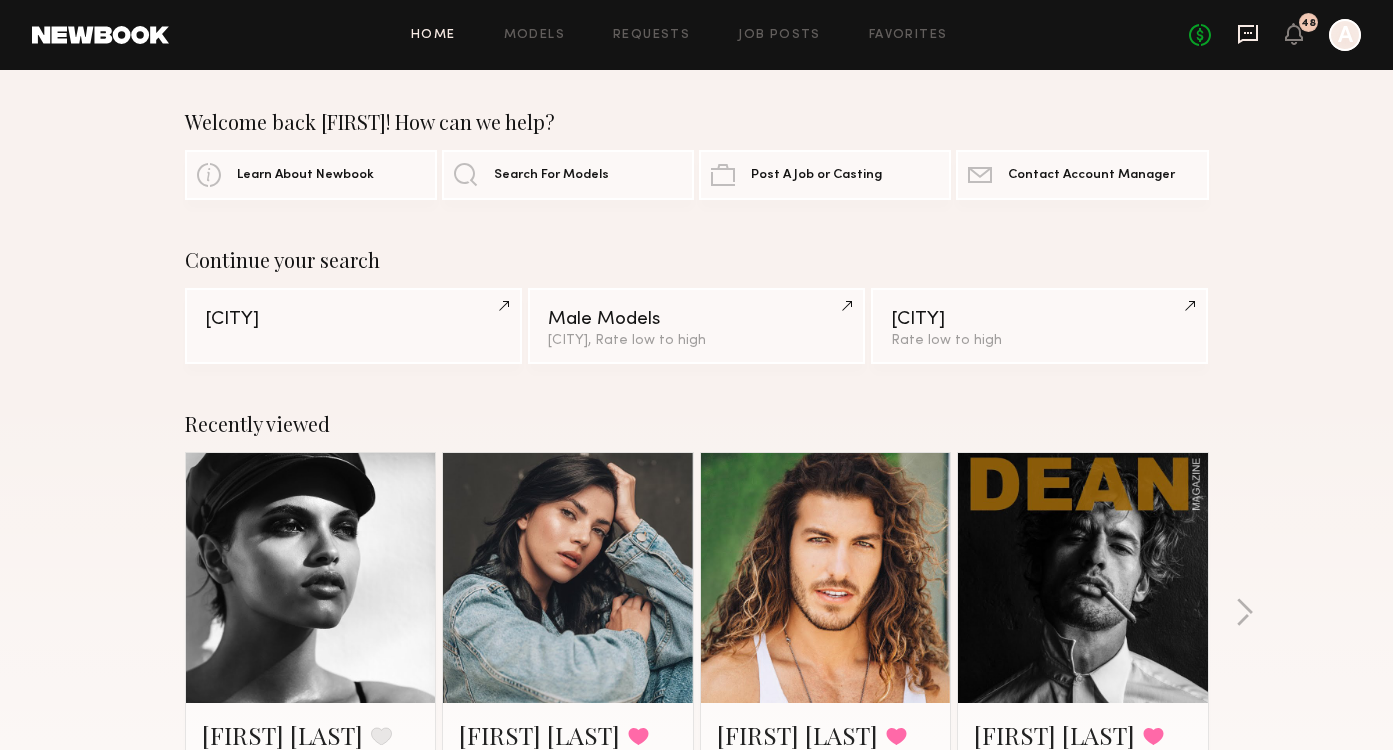 click 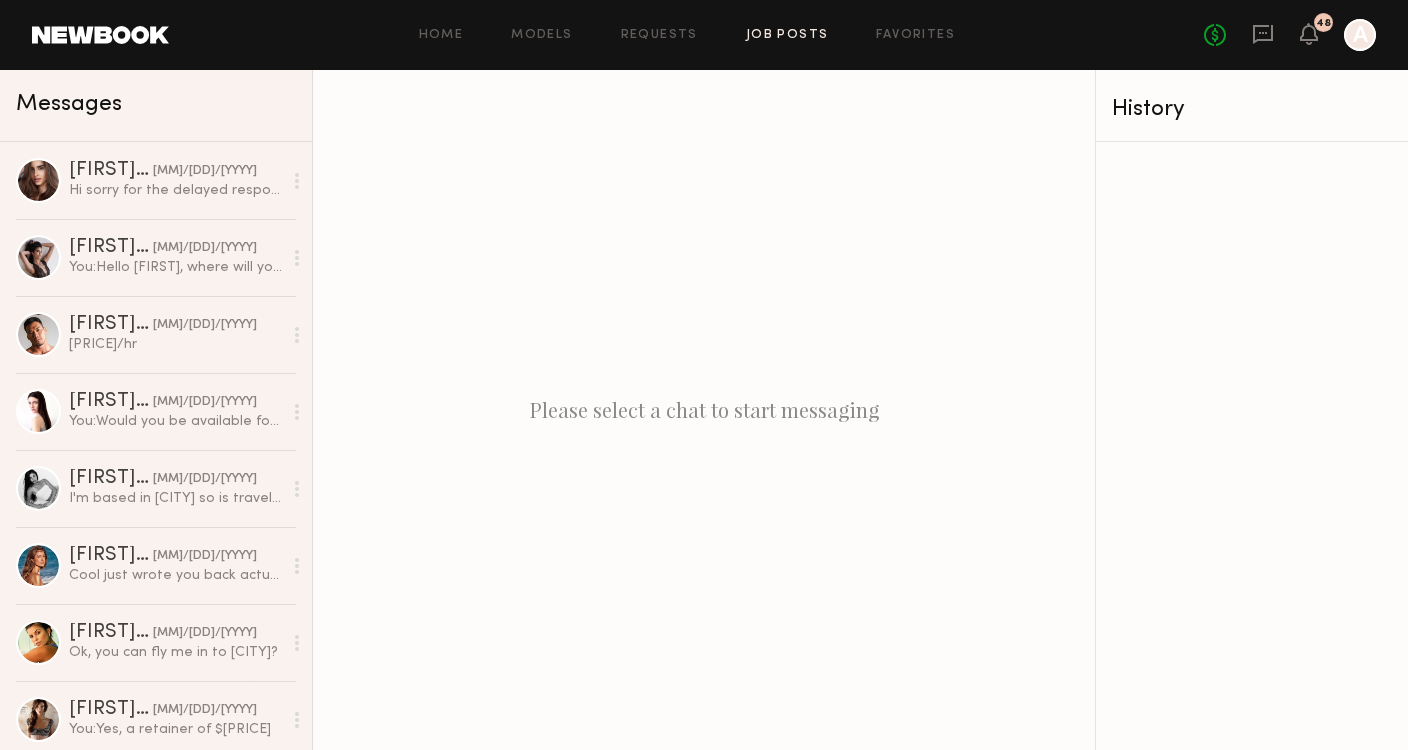 click on "Job Posts" 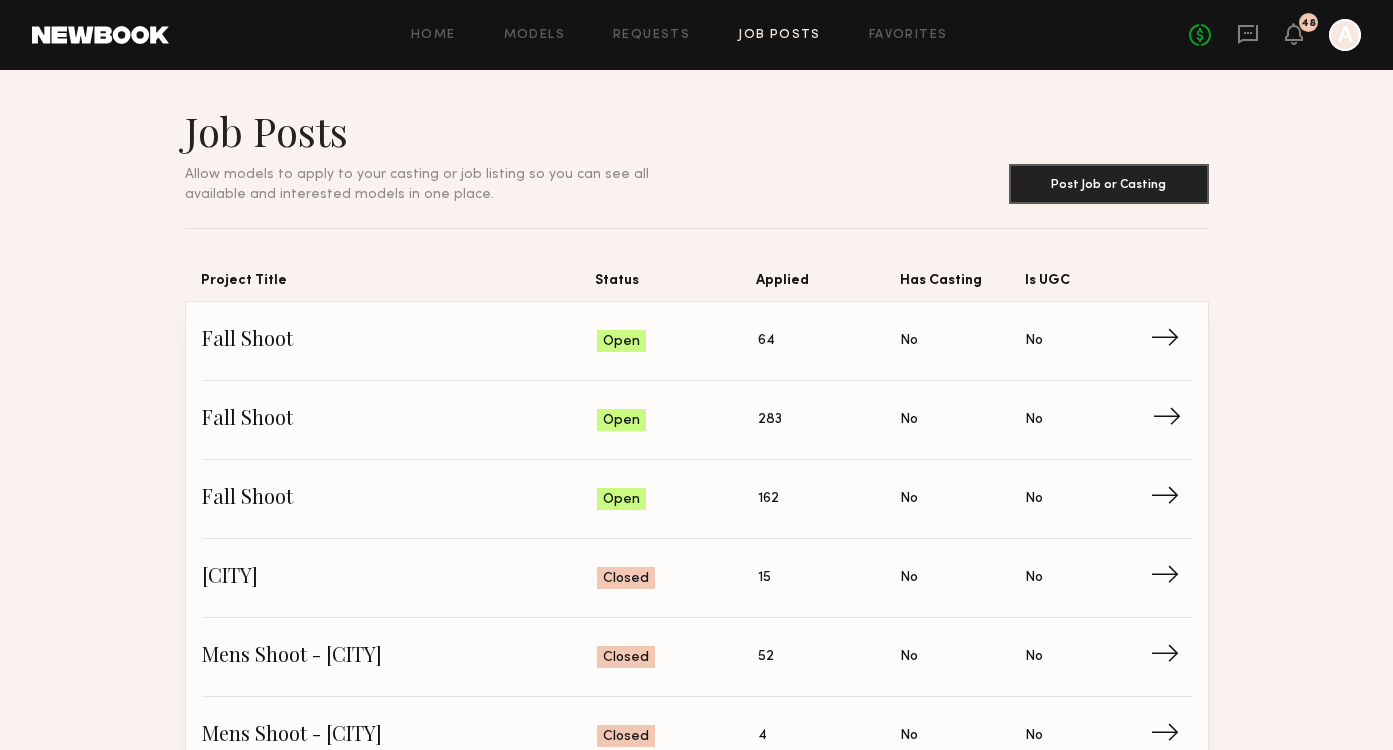 scroll, scrollTop: 69, scrollLeft: 0, axis: vertical 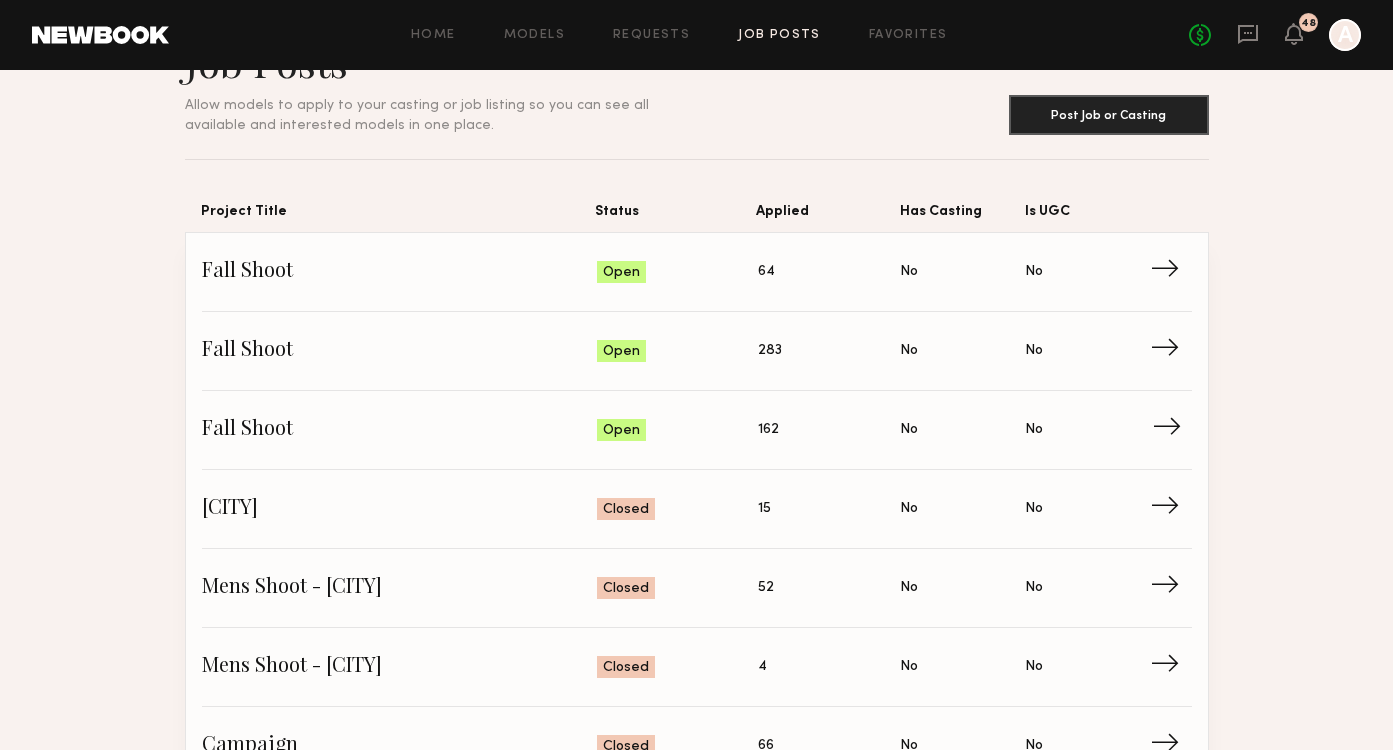 click on "Fall Shoot" 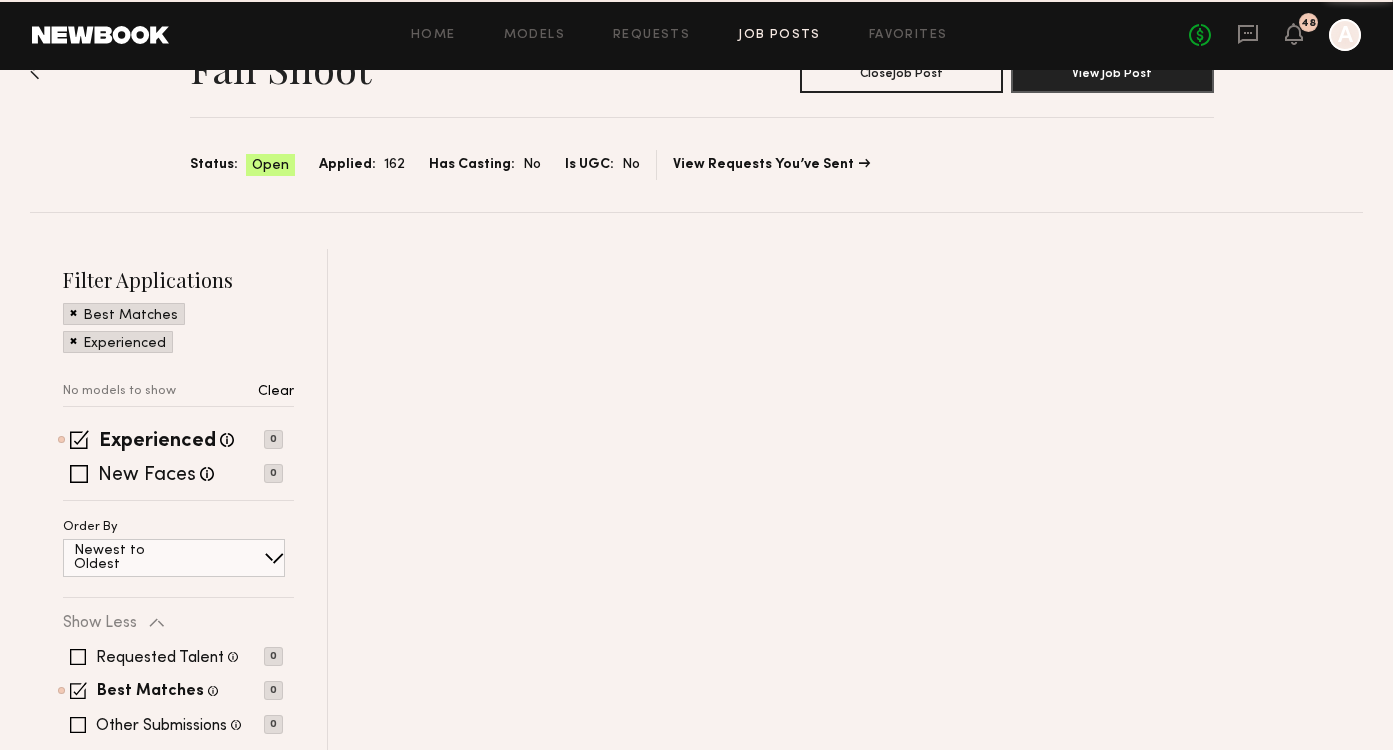 scroll, scrollTop: 0, scrollLeft: 0, axis: both 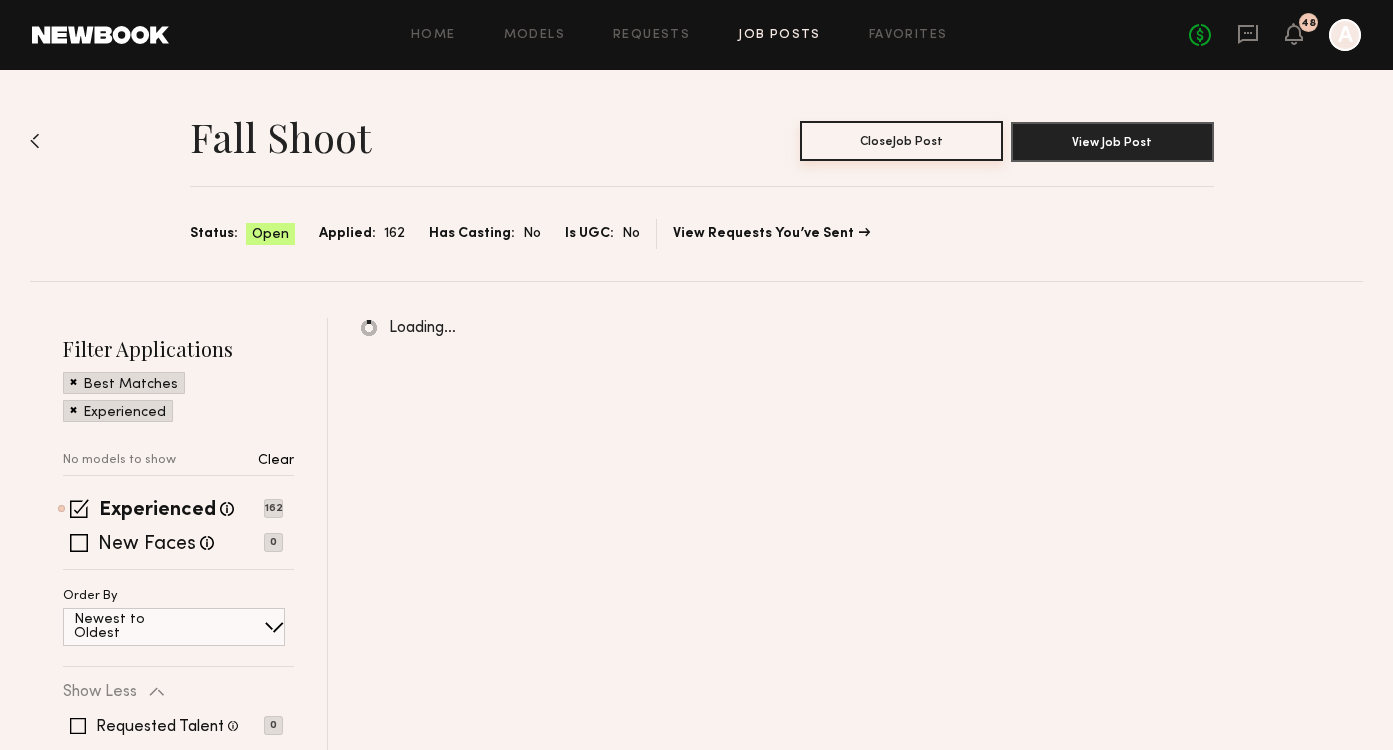 click on "Close  Job Post" 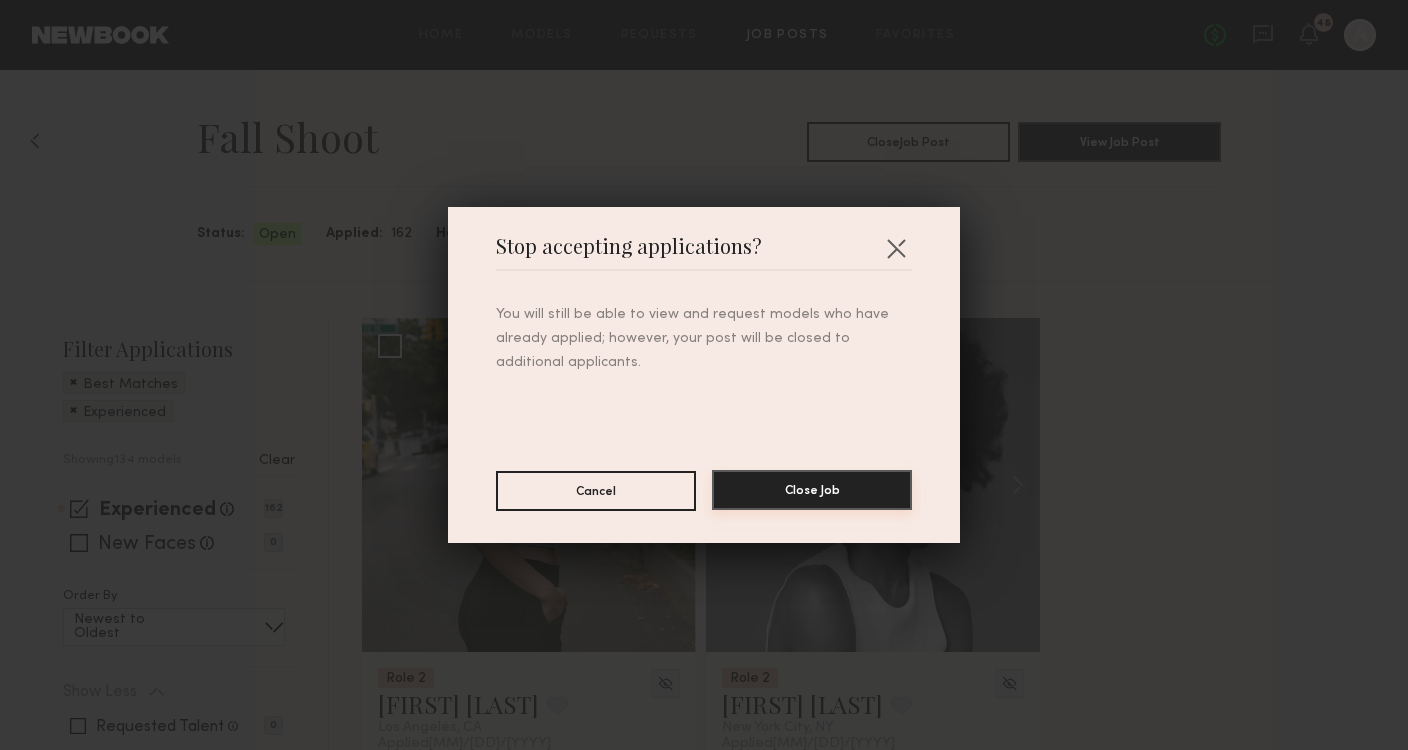 click on "Close Job" at bounding box center [812, 490] 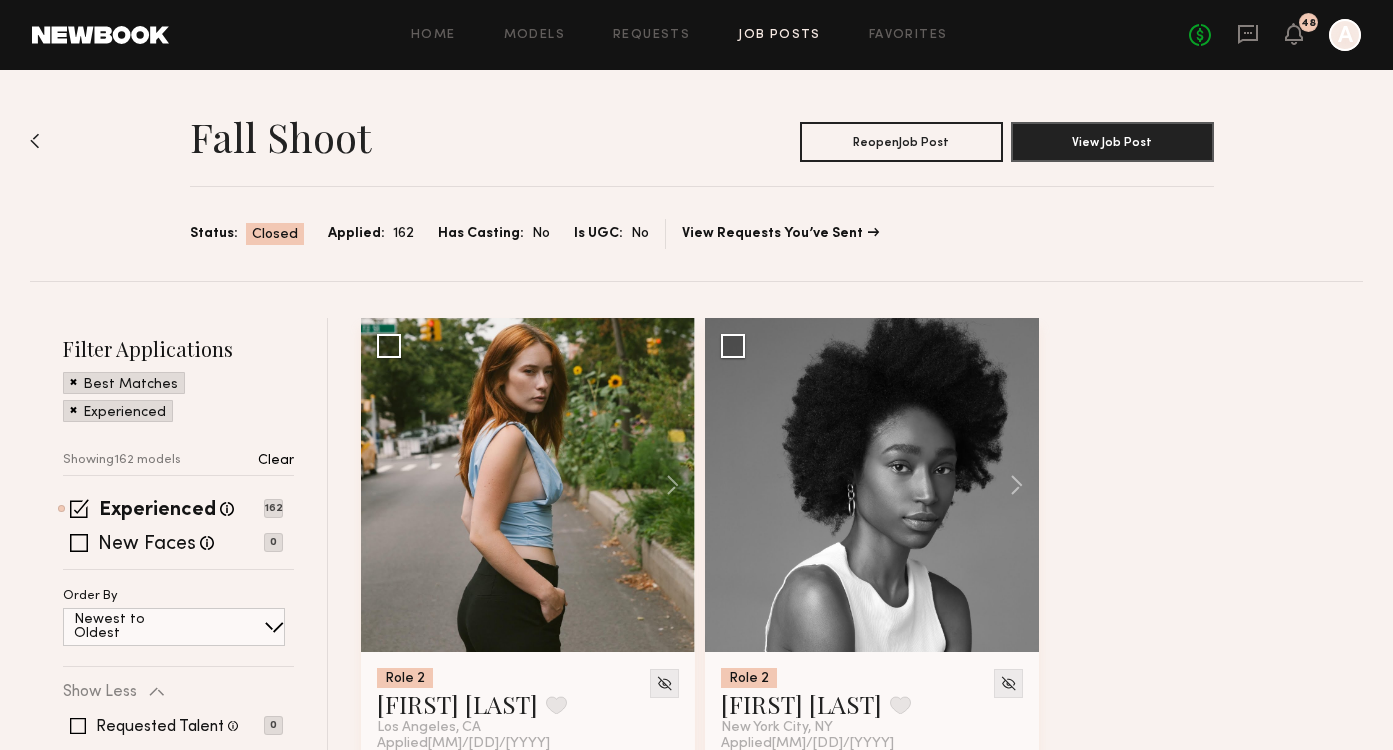 click on "Fall Shoot Reopen  Job Post View Job Post Status: Closed Applied: 162 Has Casting: No Is UGC: No View Requests You’ve Sent" 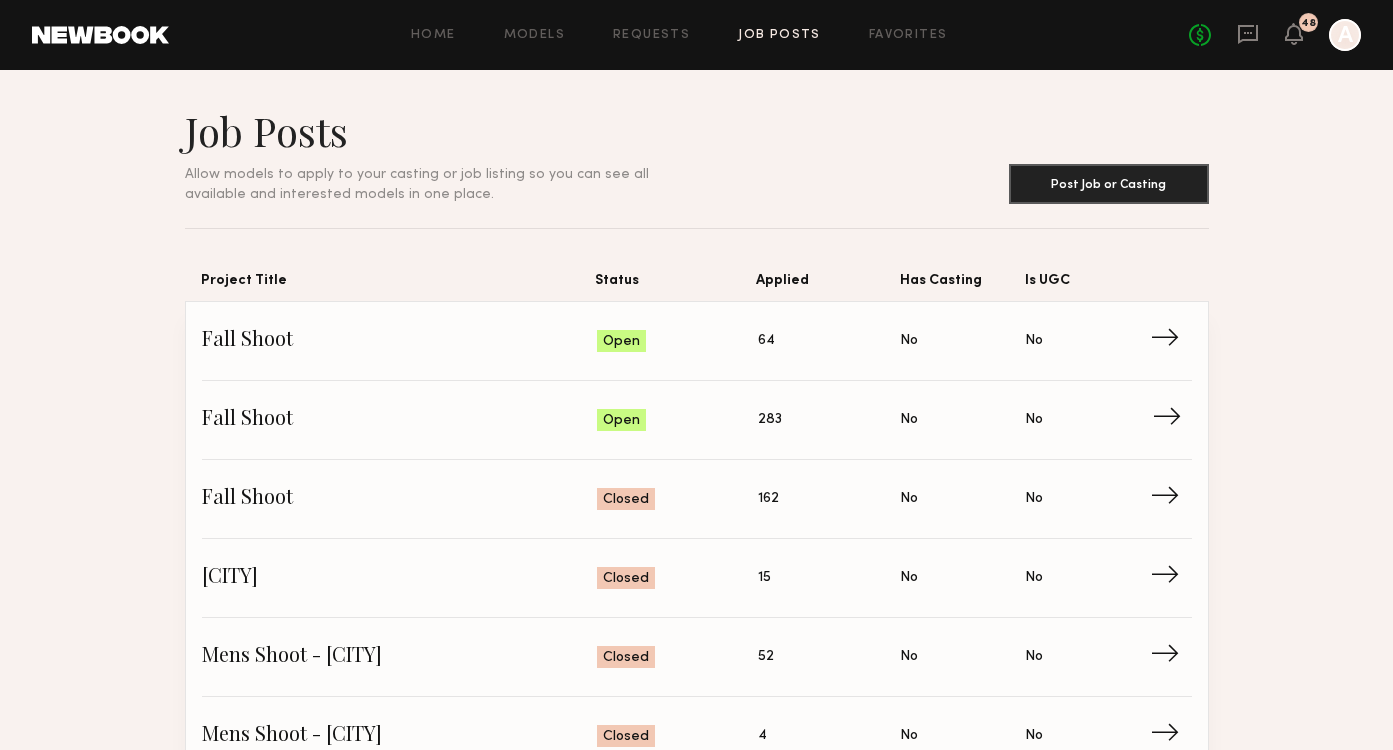 click on "Fall Shoot" 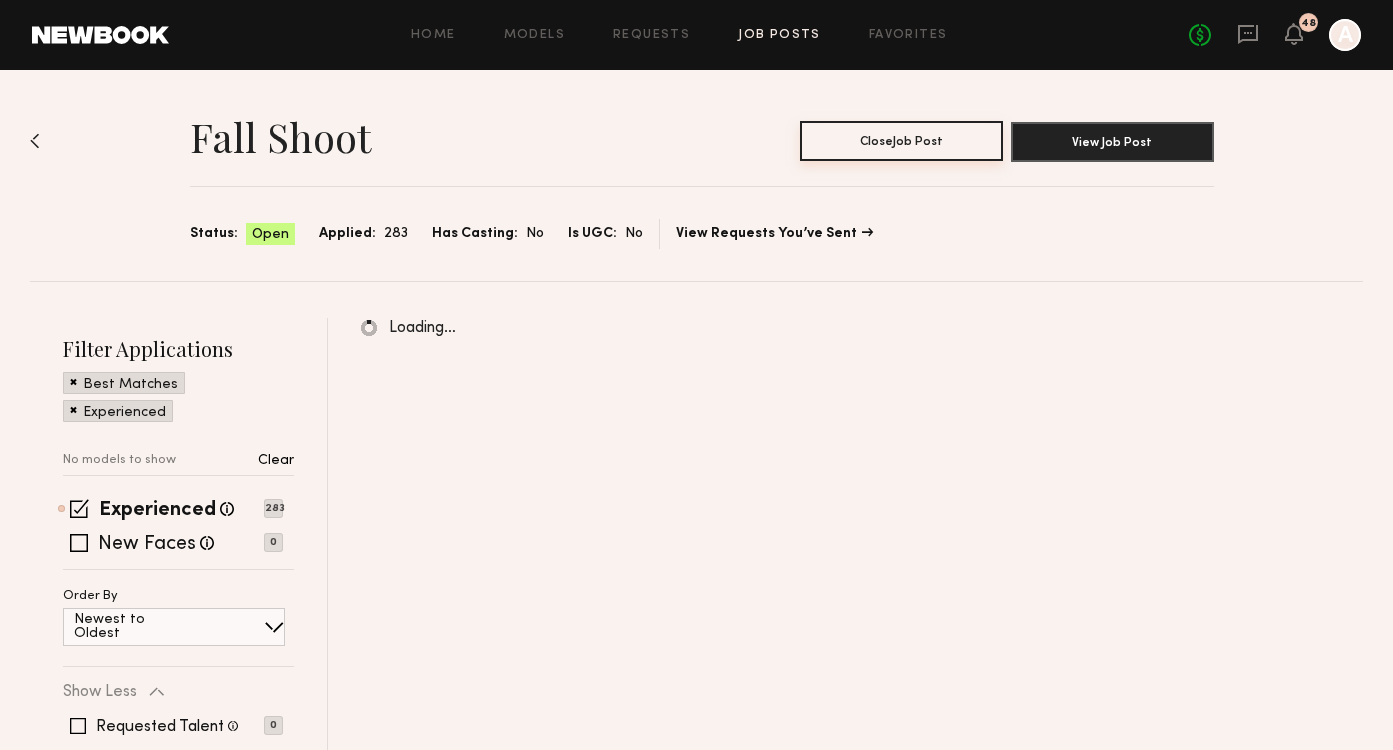 click on "Close  Job Post" 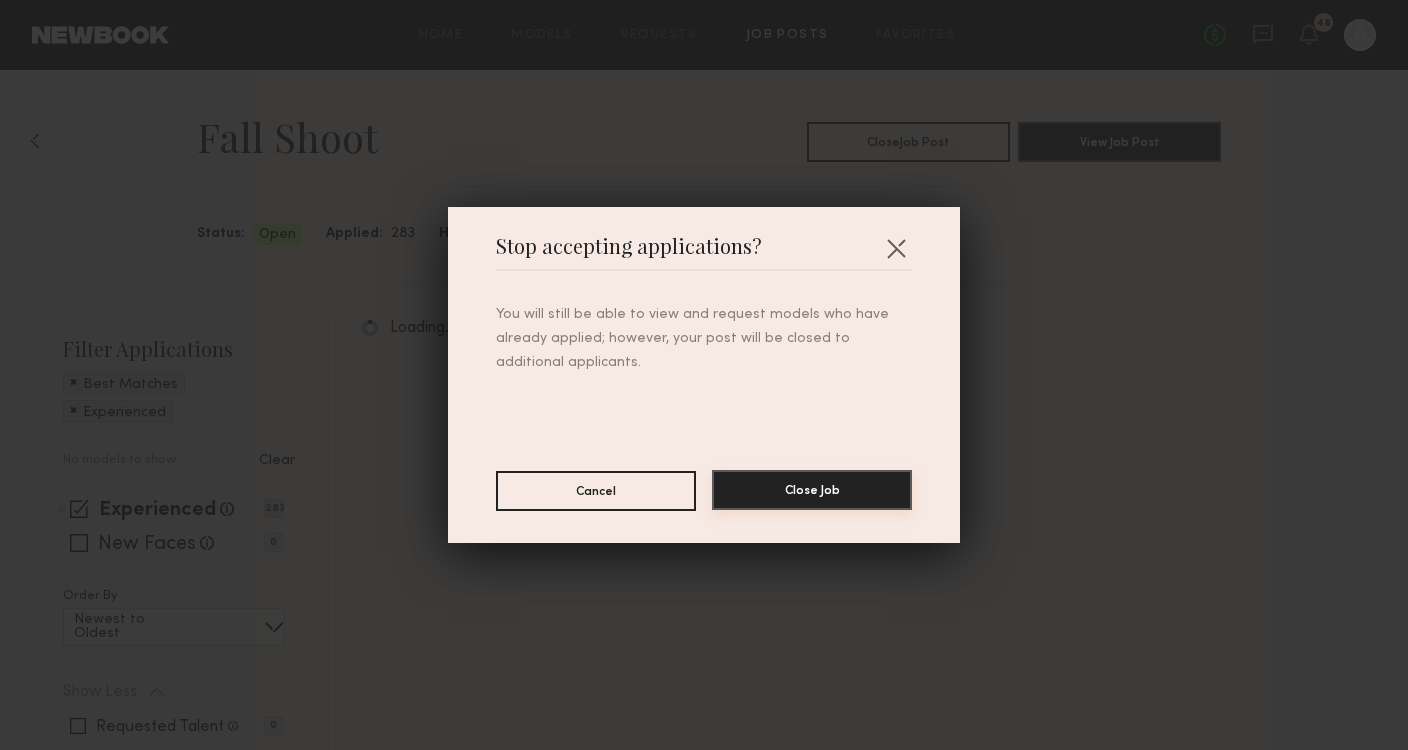 click on "Close Job" at bounding box center [812, 490] 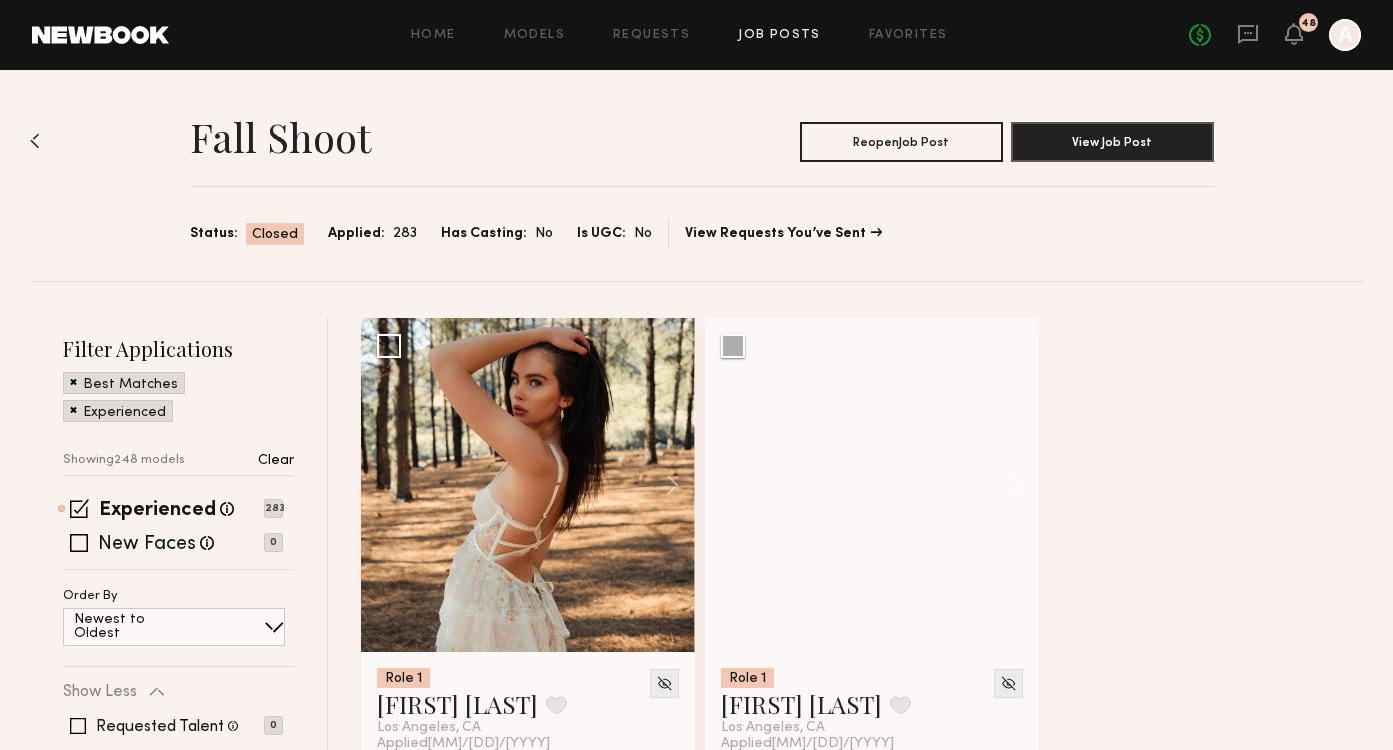 click on "Fall Shoot Reopen  Job Post View Job Post Status: Closed Applied: 283 Has Casting: No Is UGC: No View Requests You’ve Sent" 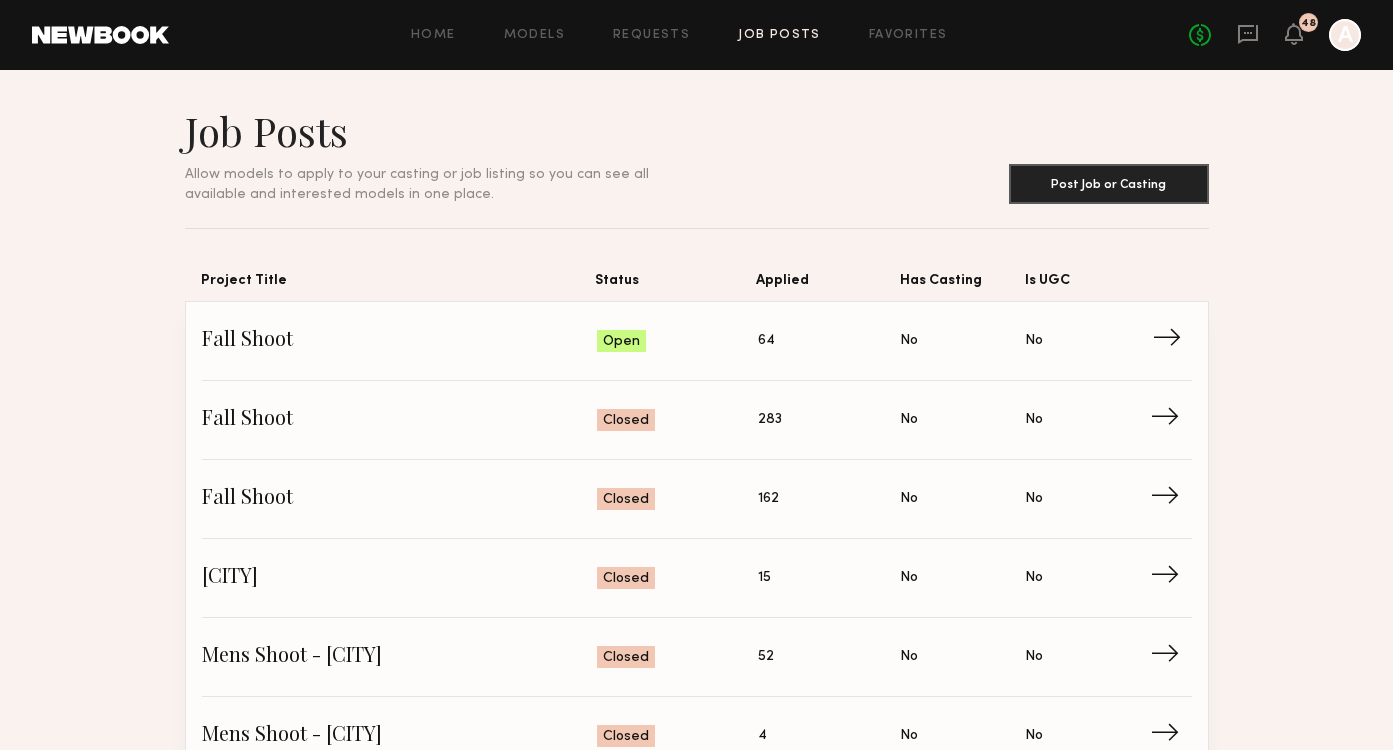 click on "Fall Shoot" 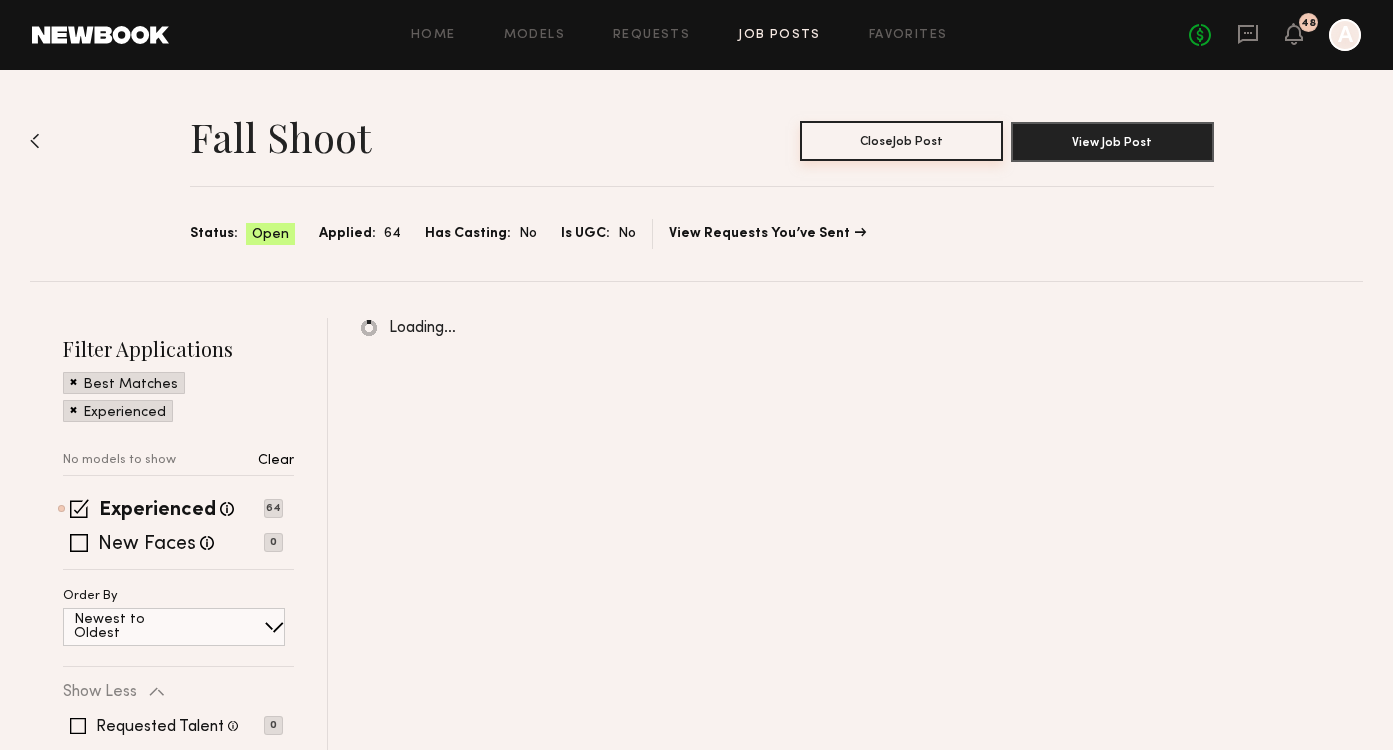 click on "Close  Job Post" 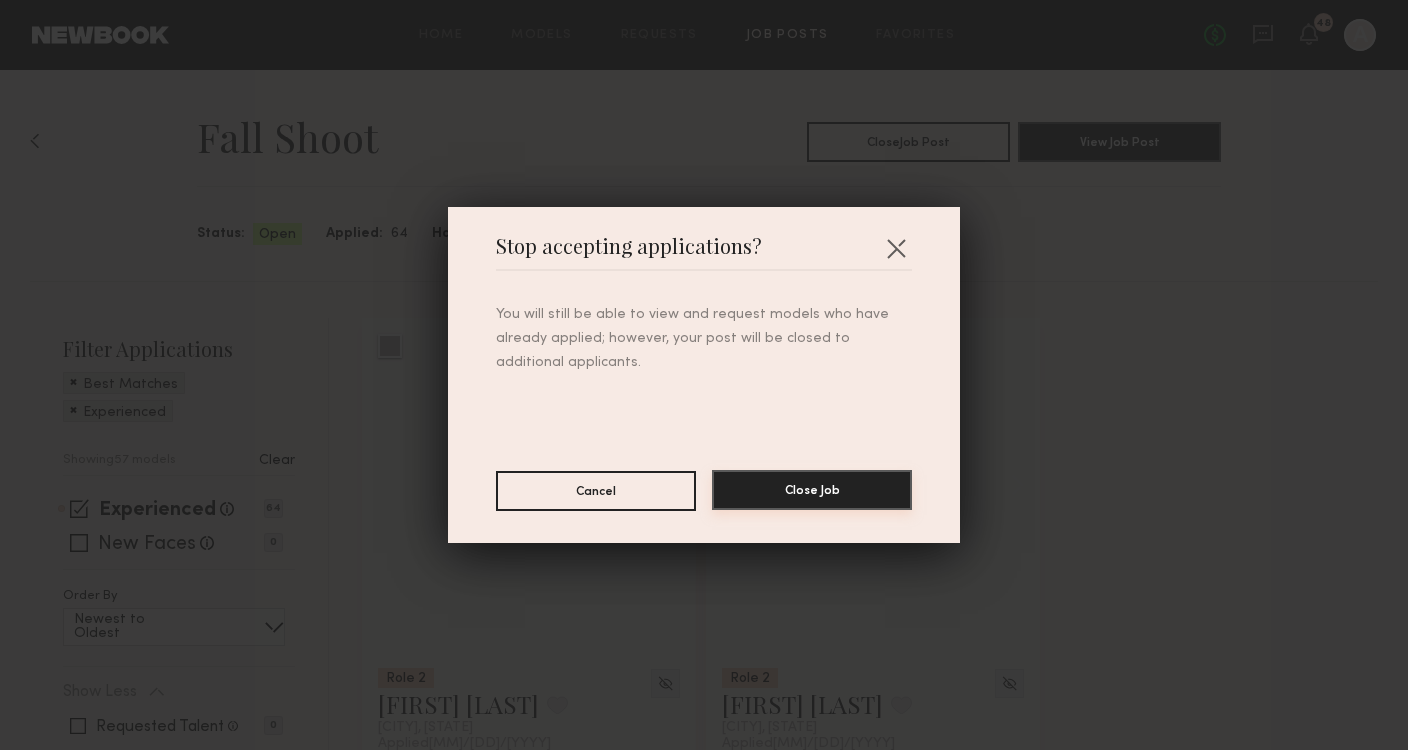 click on "Close Job" at bounding box center [812, 490] 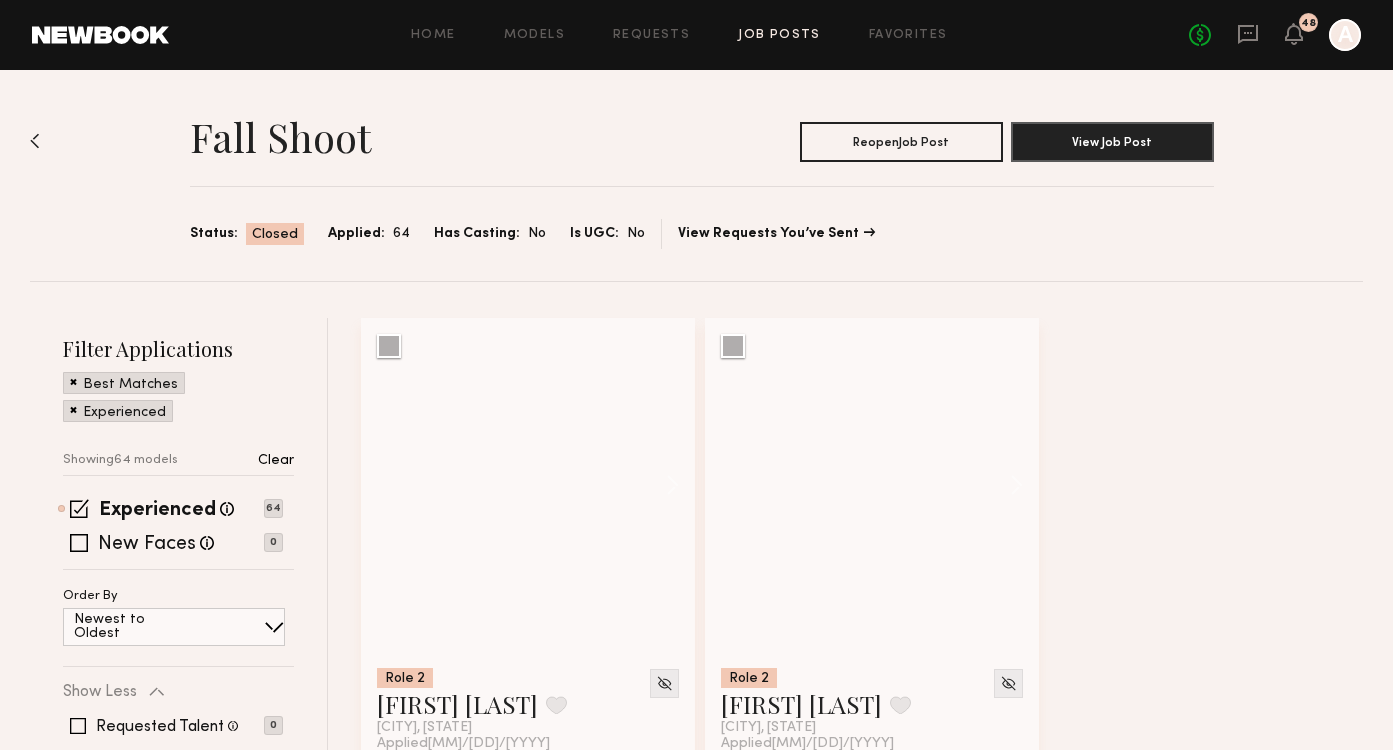 click on "Fall Shoot Reopen  Job Post View Job Post Status: Closed Applied: 64 Has Casting: No Is UGC: No View Requests You’ve Sent" 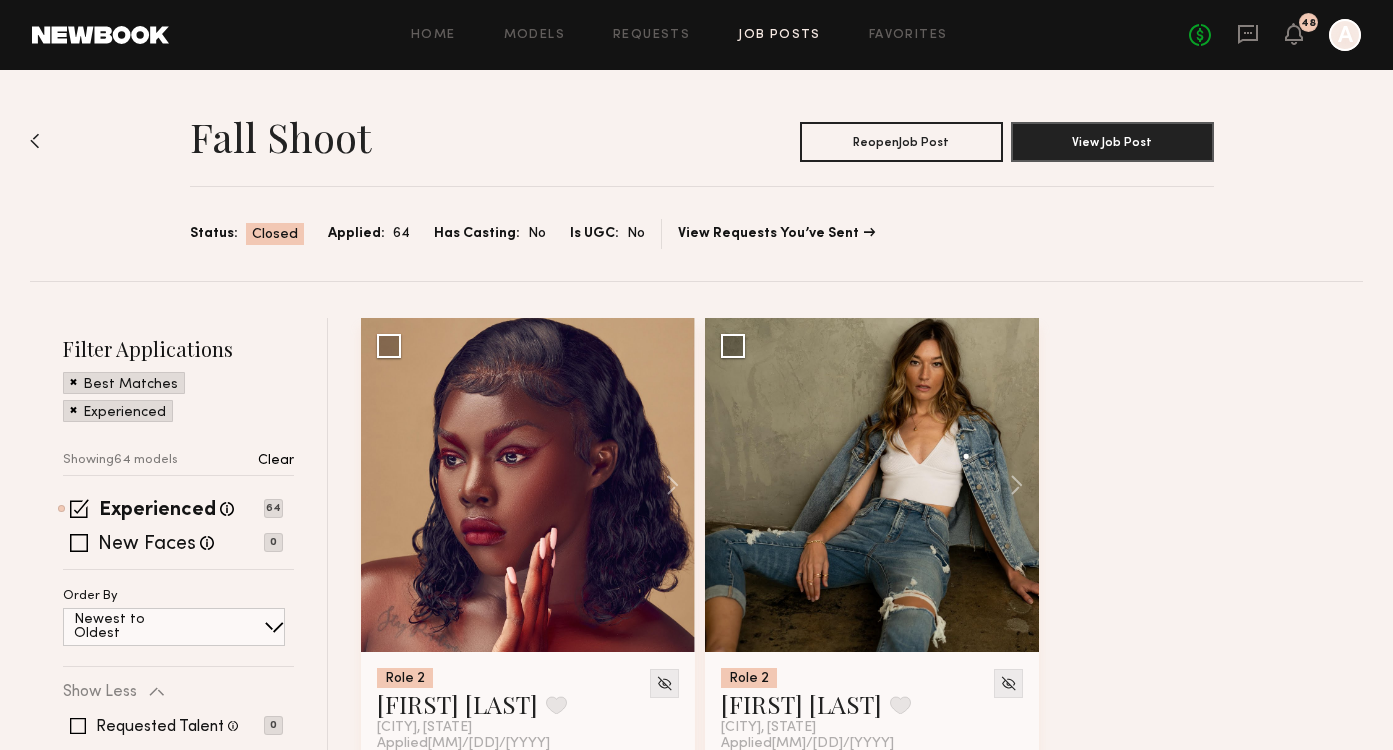 click 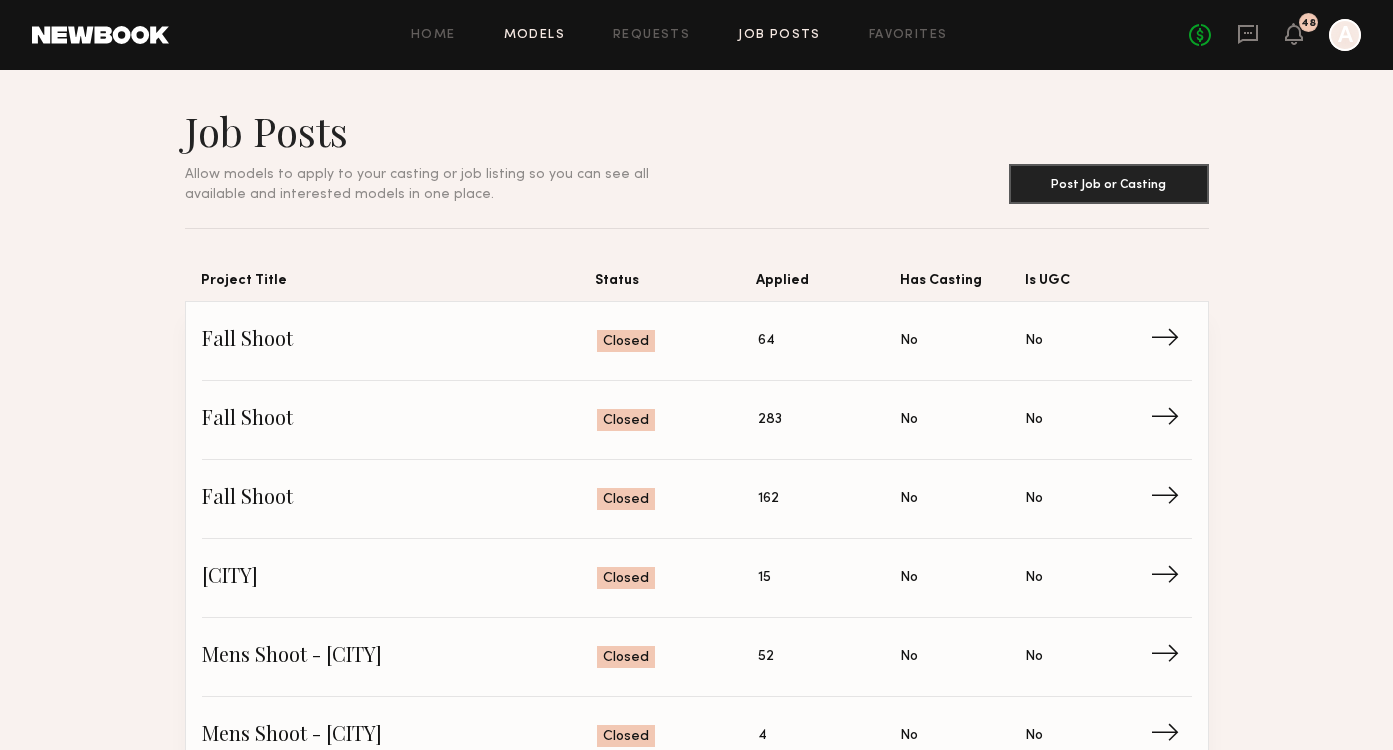 click on "Models" 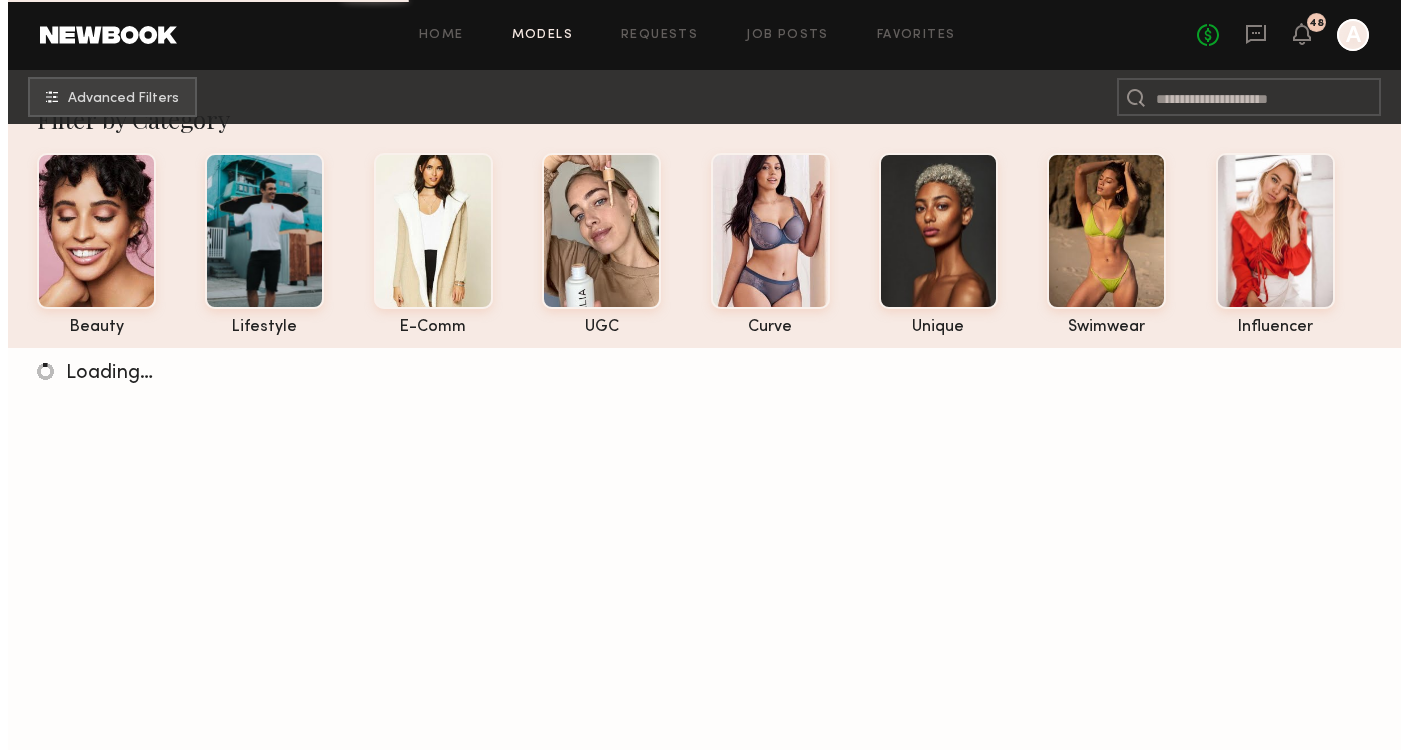 scroll, scrollTop: 0, scrollLeft: 0, axis: both 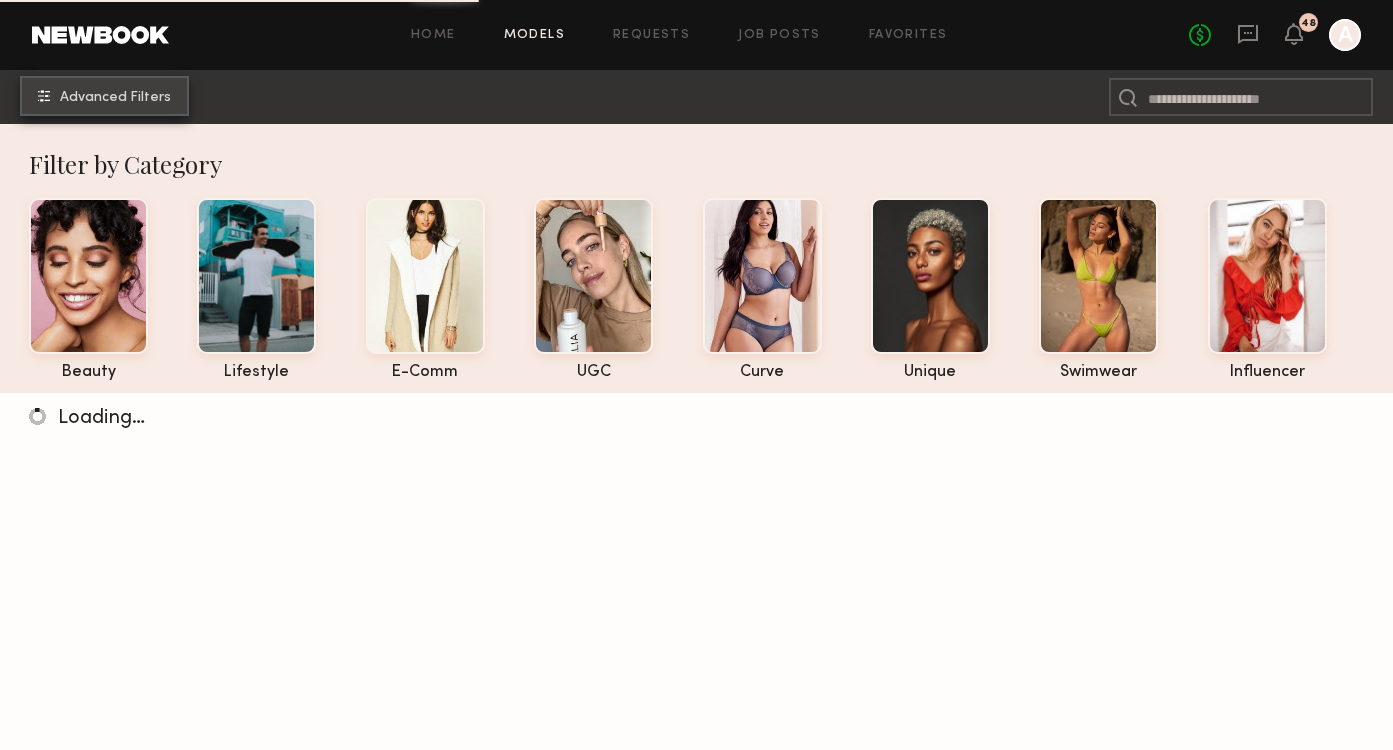 click on "Advanced Filters" 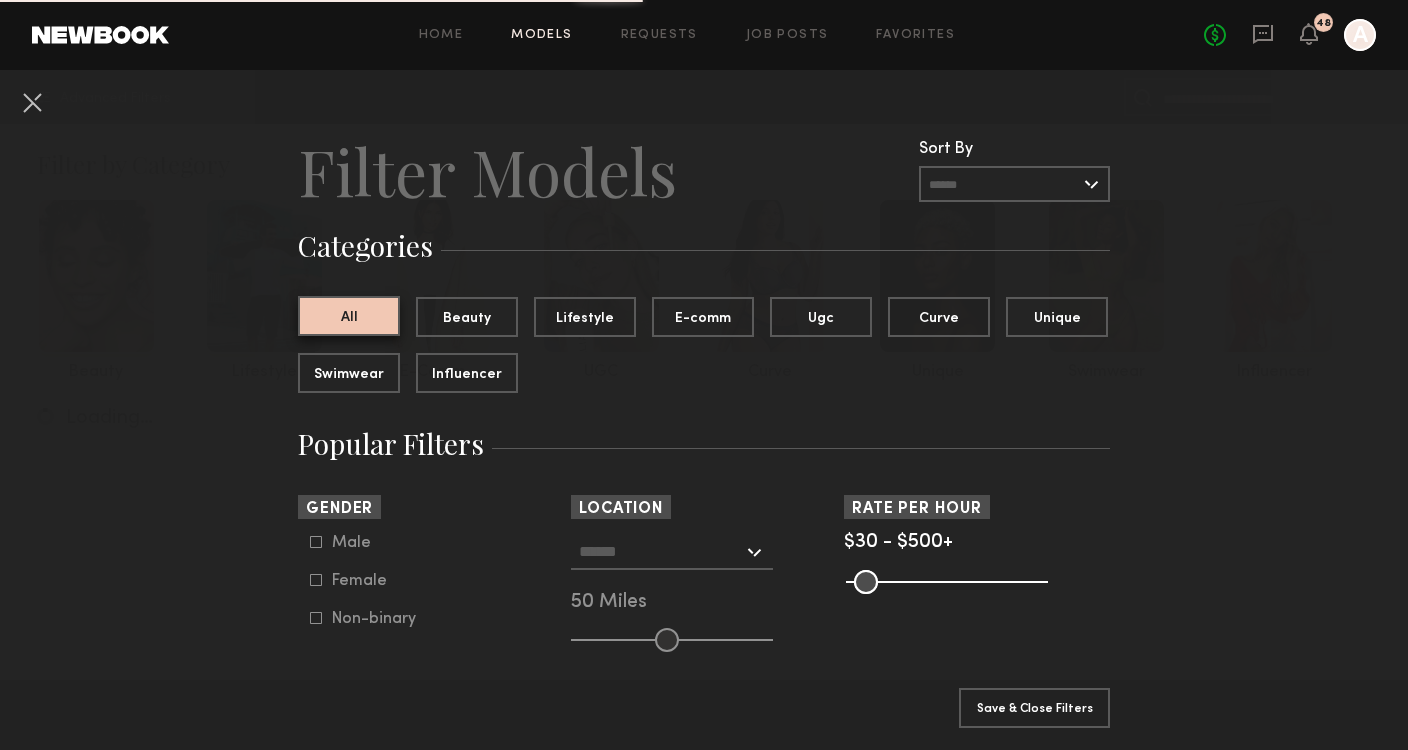 scroll, scrollTop: 4, scrollLeft: 0, axis: vertical 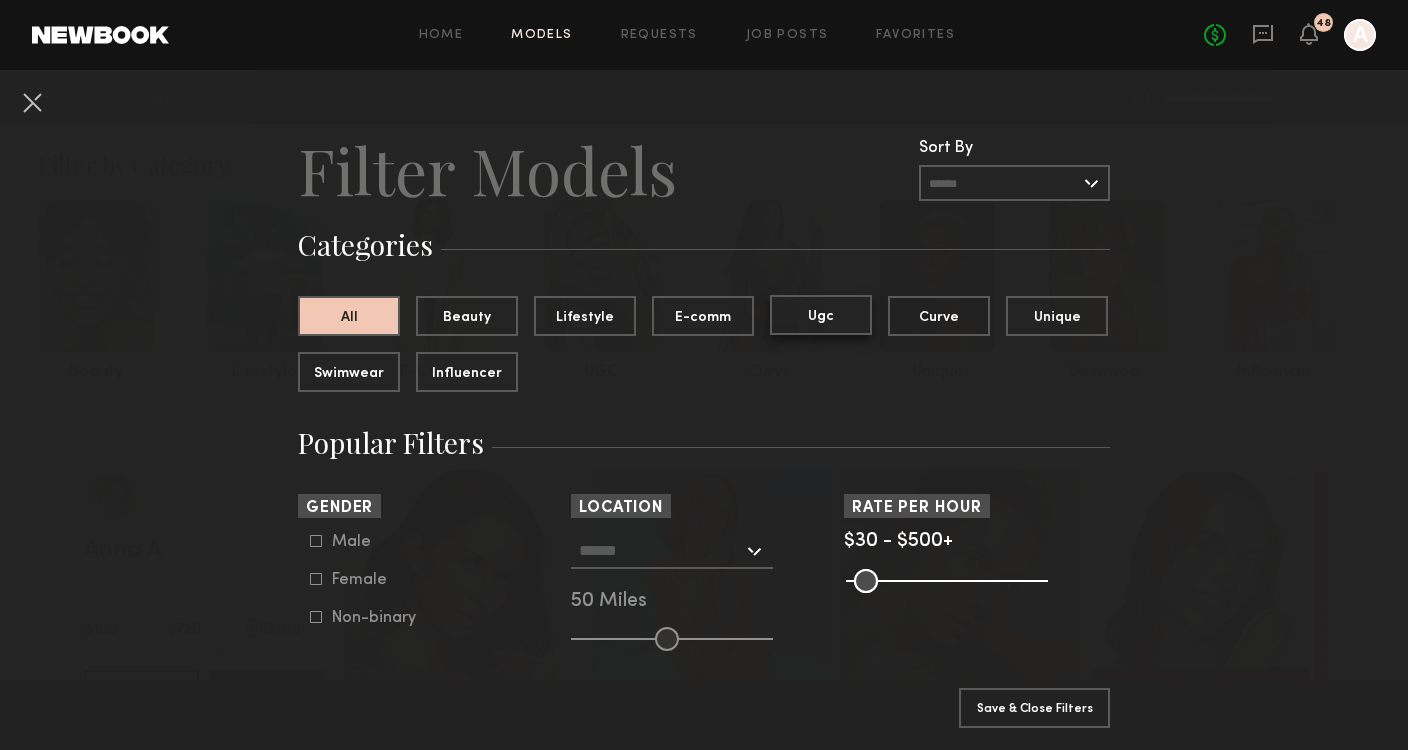 click on "Ugc" 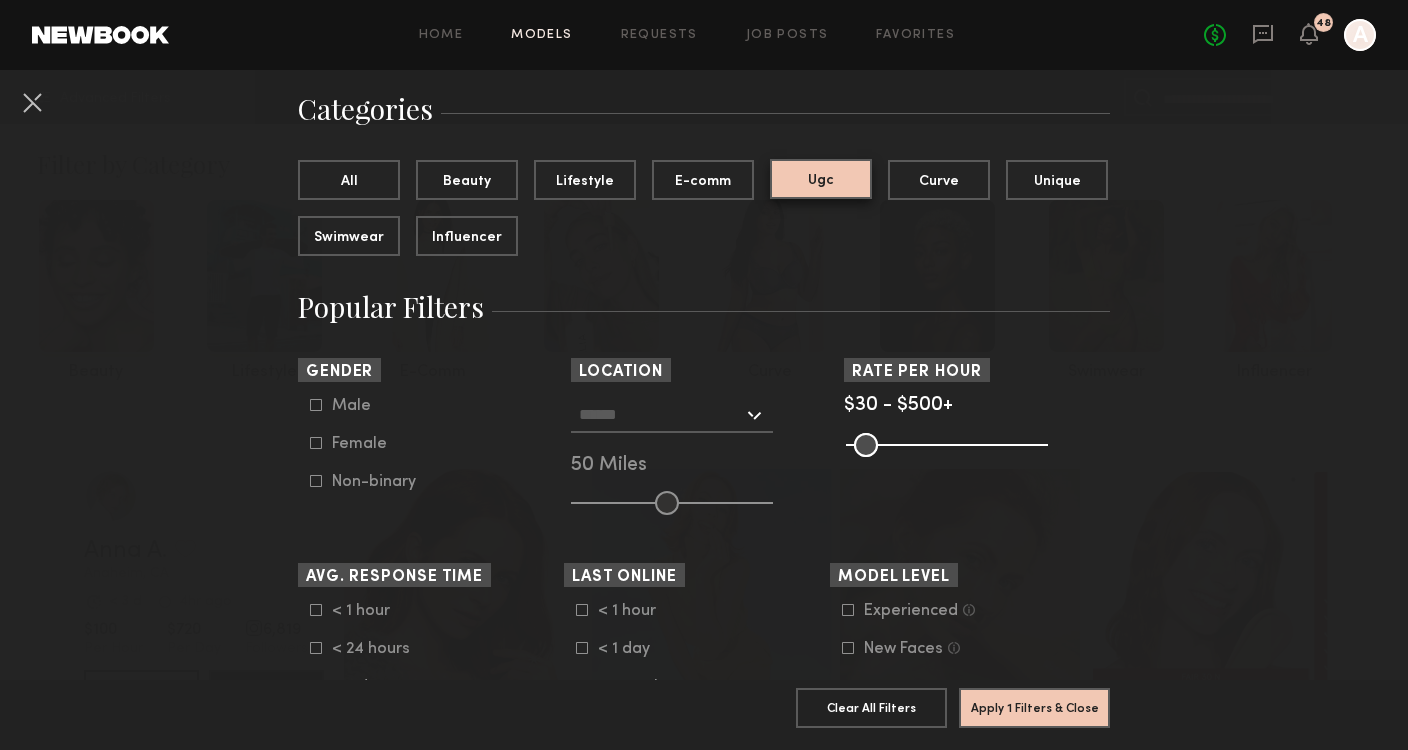 scroll, scrollTop: 208, scrollLeft: 0, axis: vertical 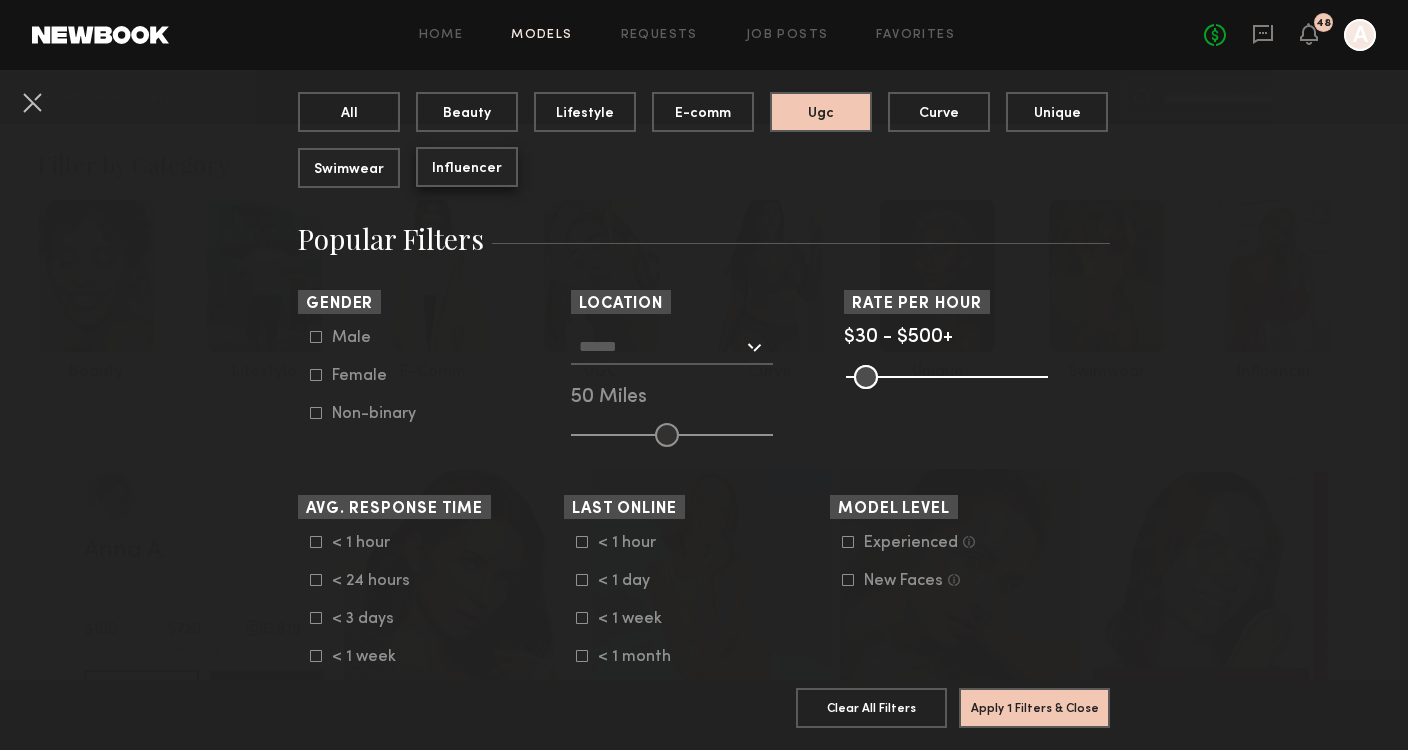 click on "Influencer" 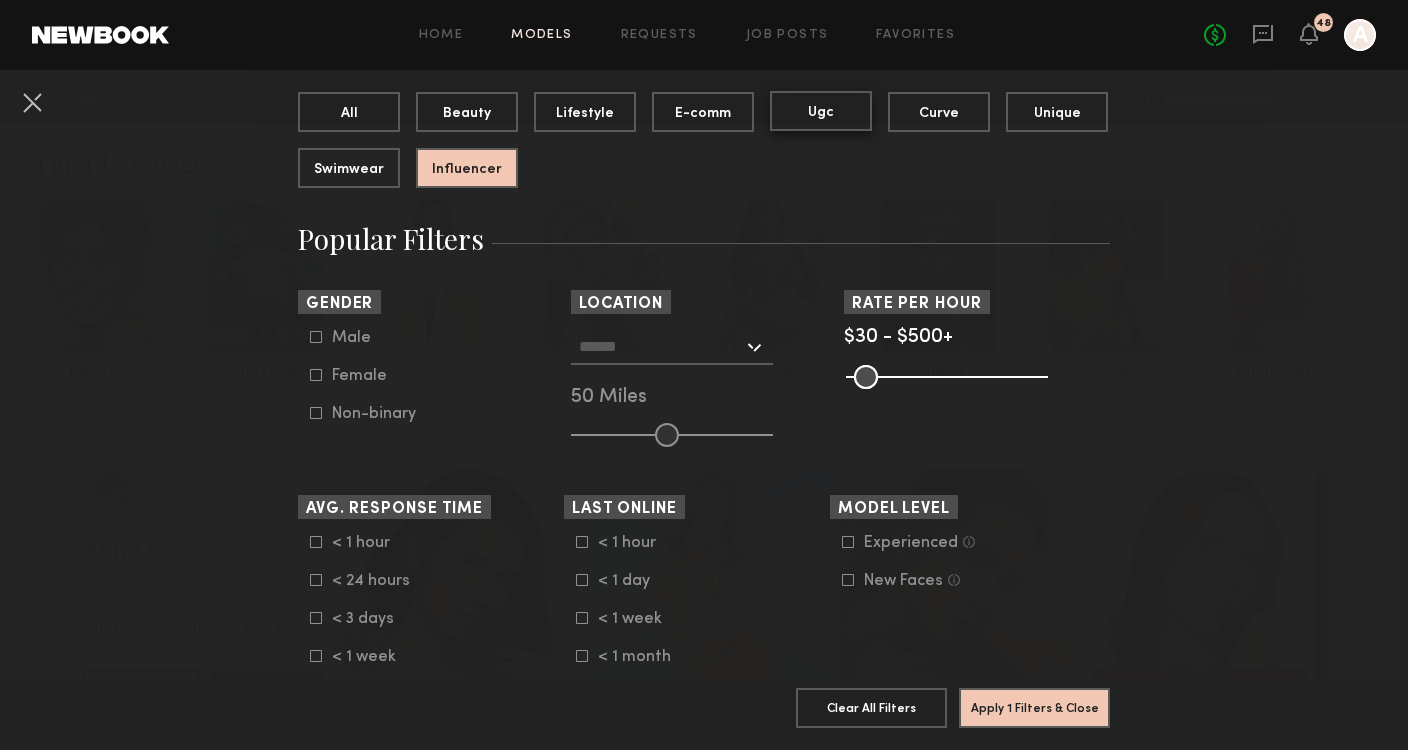 click on "Ugc" 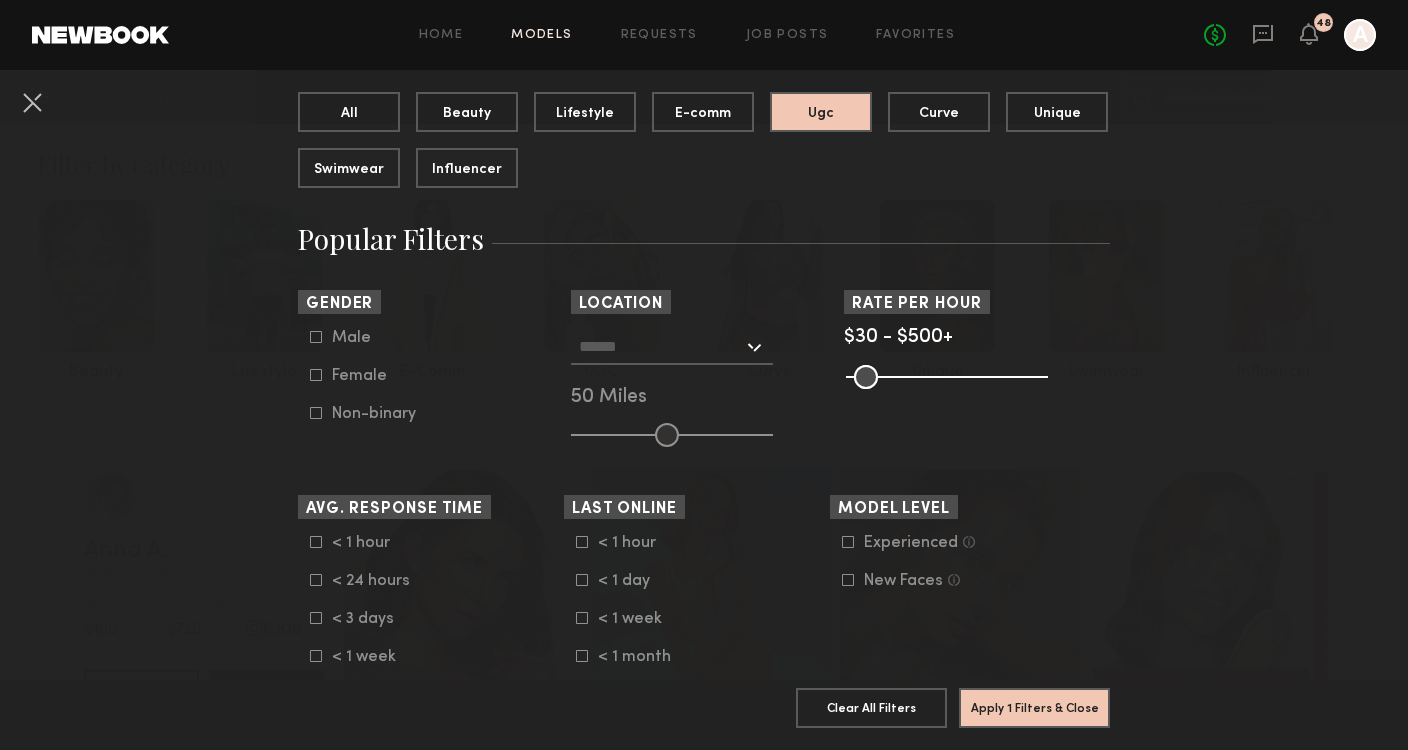 click on "Male" 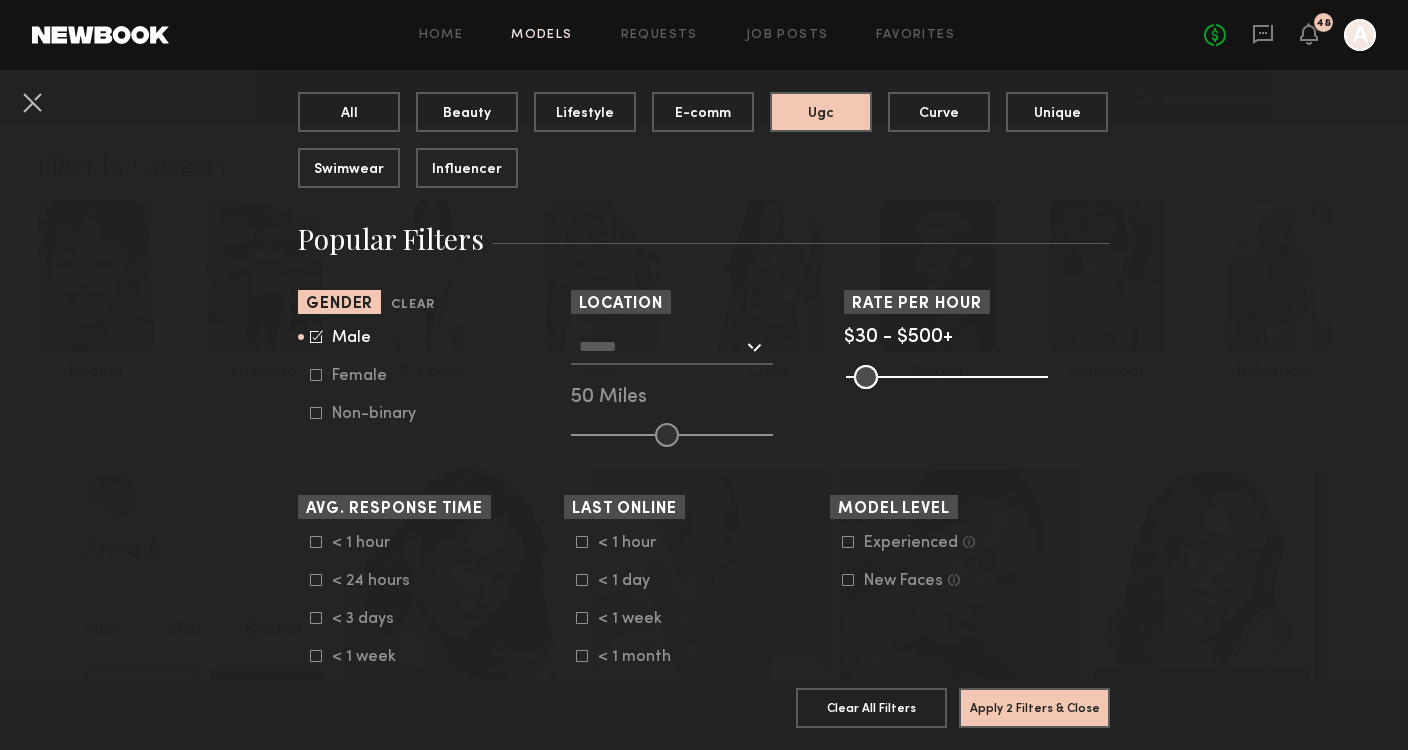 click on "Male   Female   Non-binary" 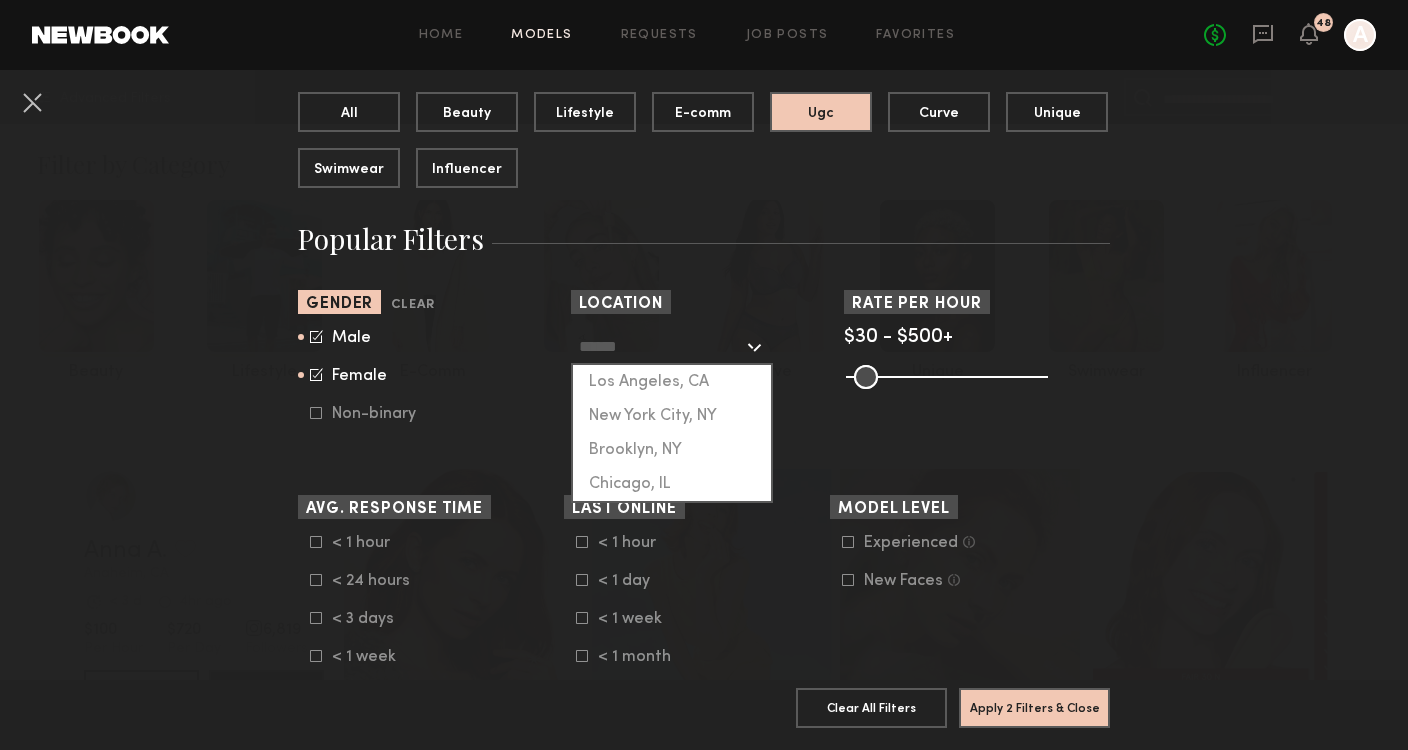 click 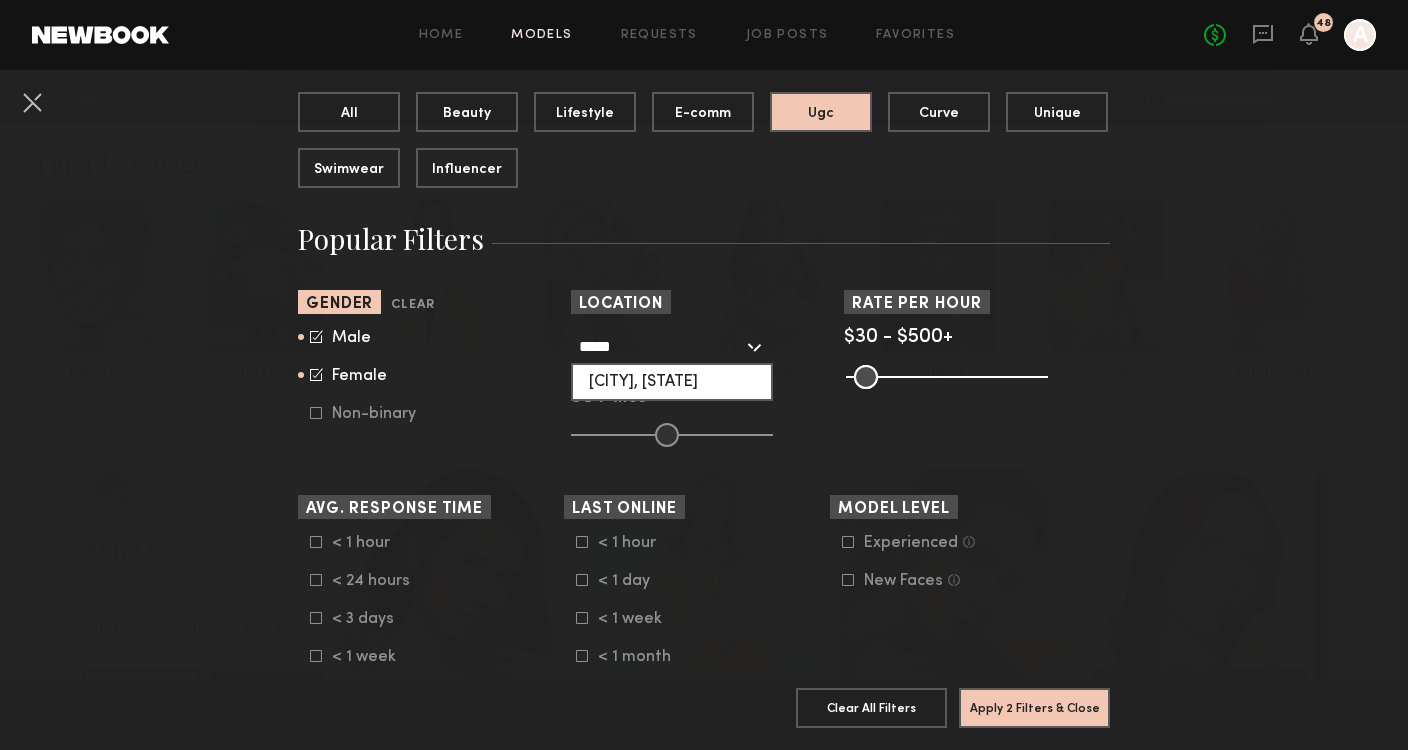 click on "[CITY], [STATE]" 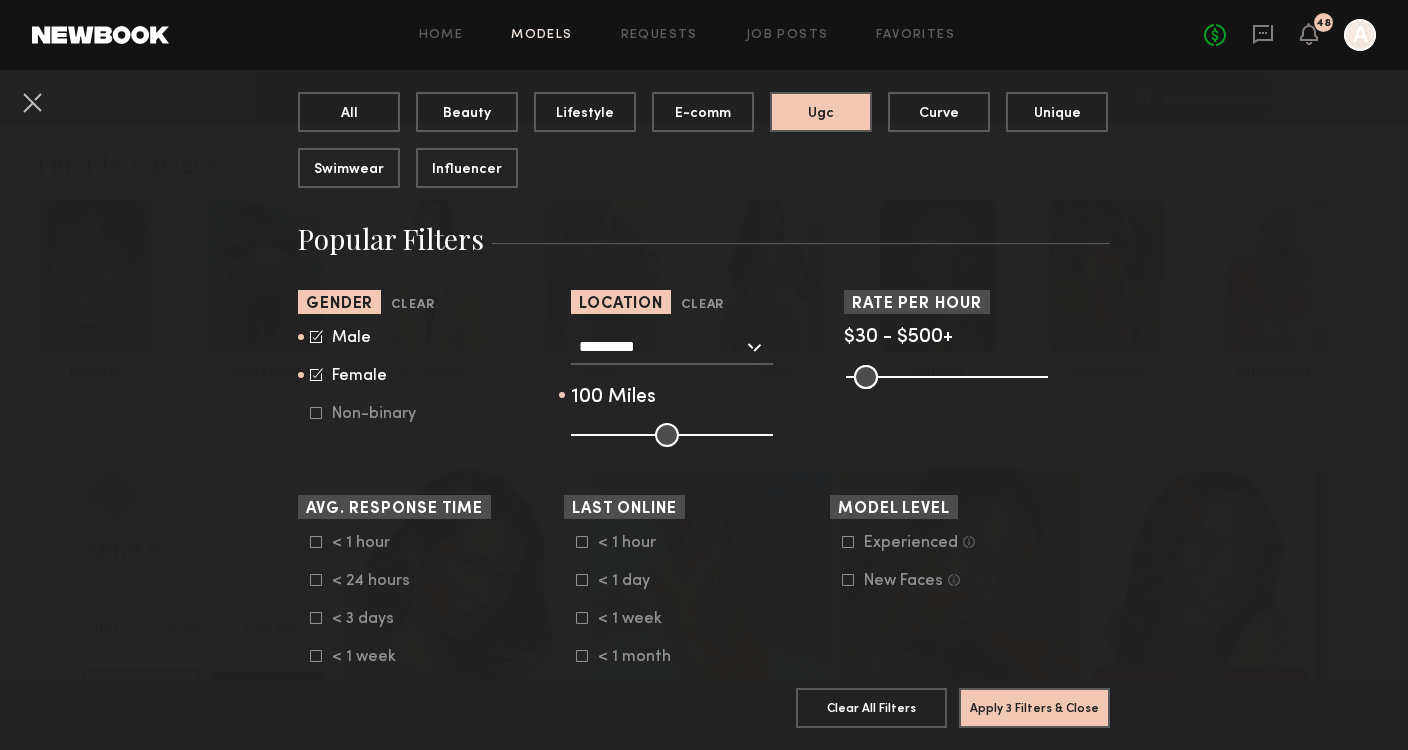 drag, startPoint x: 665, startPoint y: 441, endPoint x: 800, endPoint y: 438, distance: 135.03333 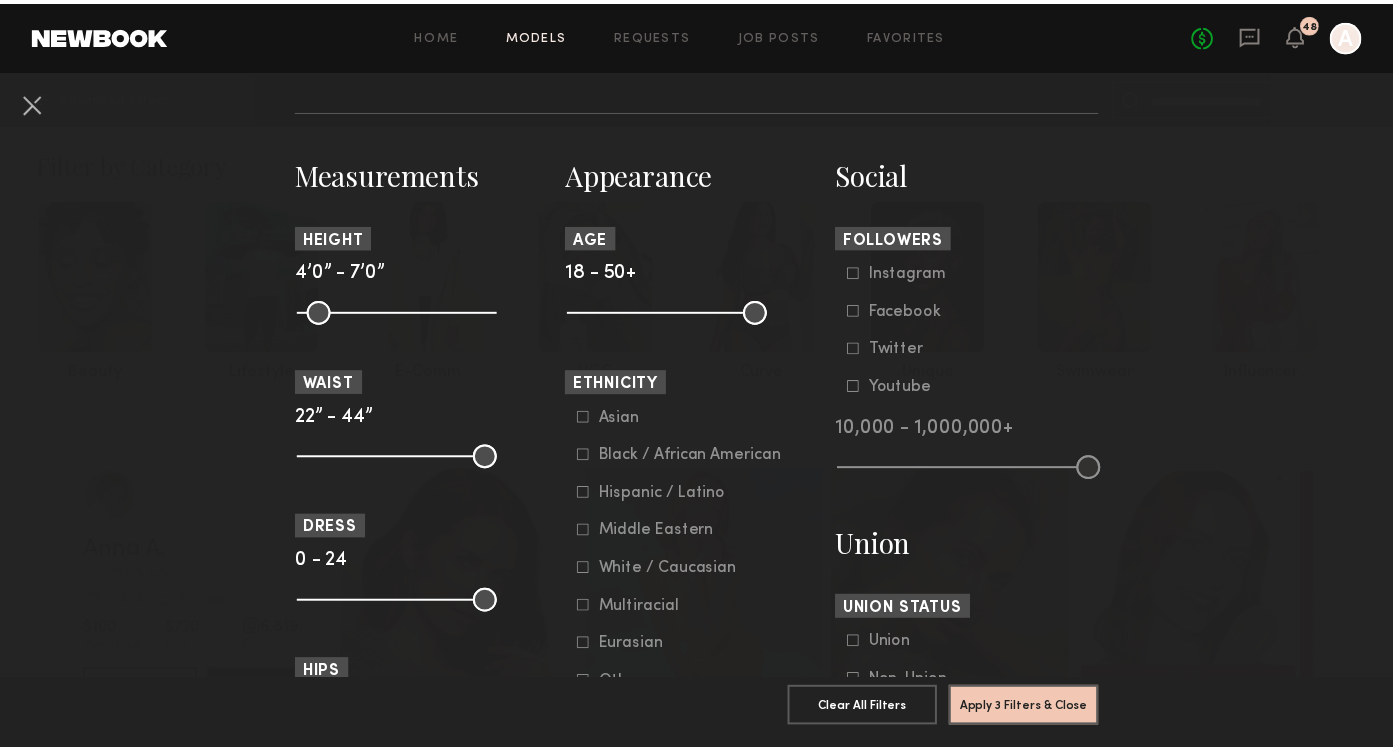 scroll, scrollTop: 817, scrollLeft: 0, axis: vertical 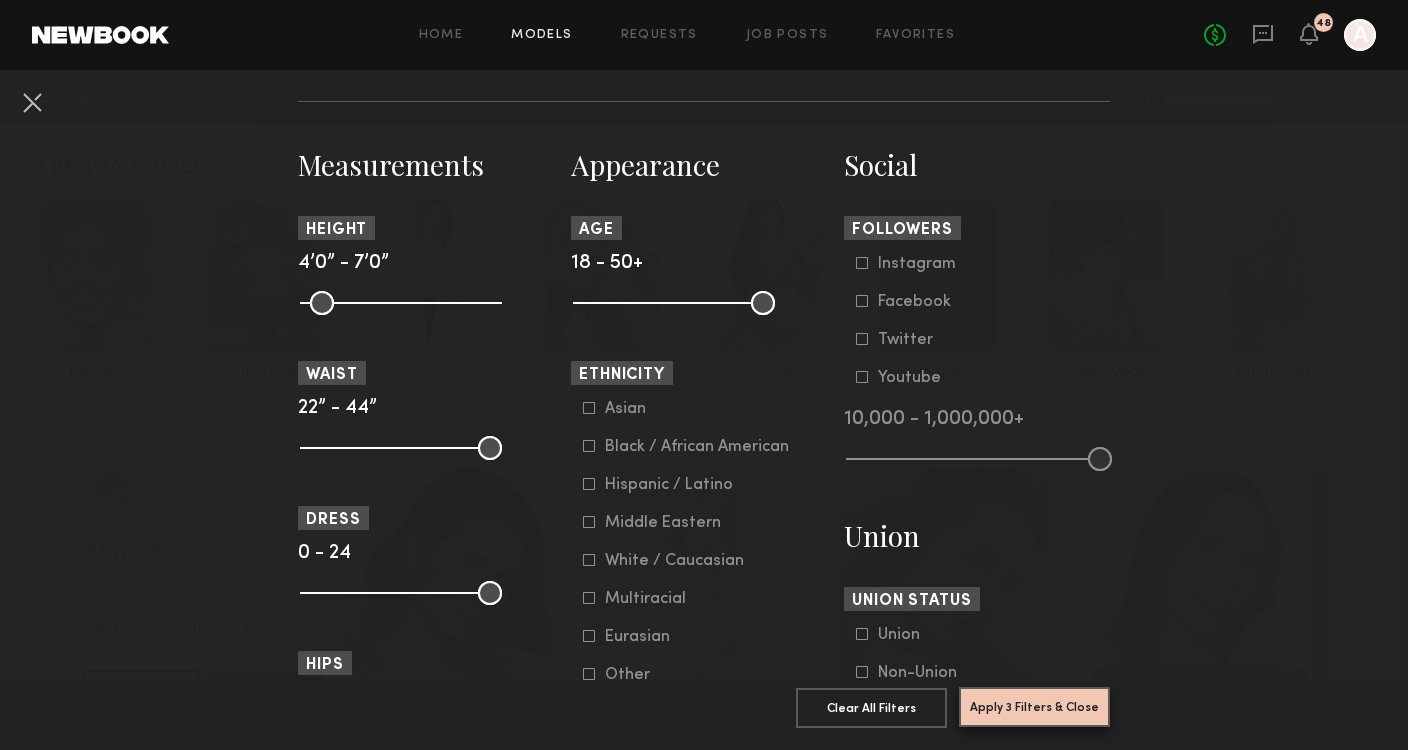 click on "Apply 3 Filters & Close" 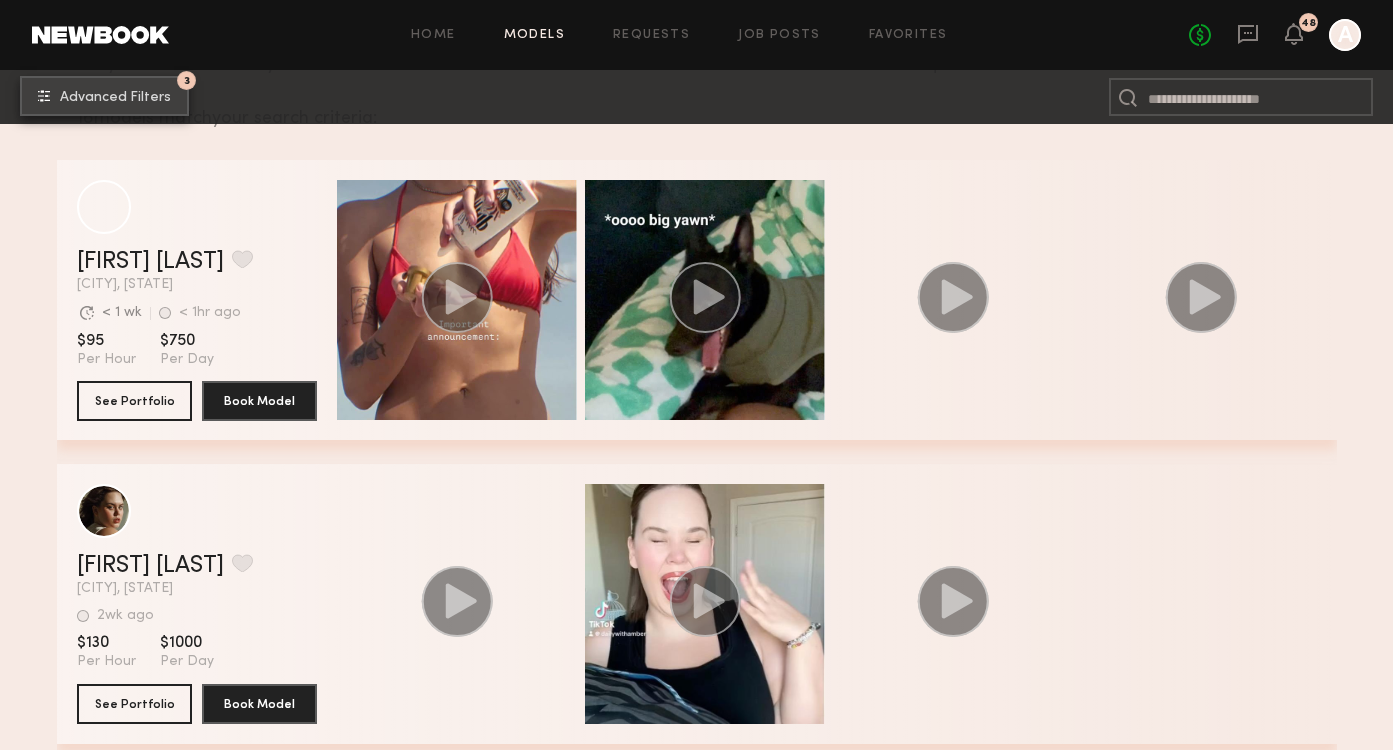 scroll, scrollTop: 298, scrollLeft: 0, axis: vertical 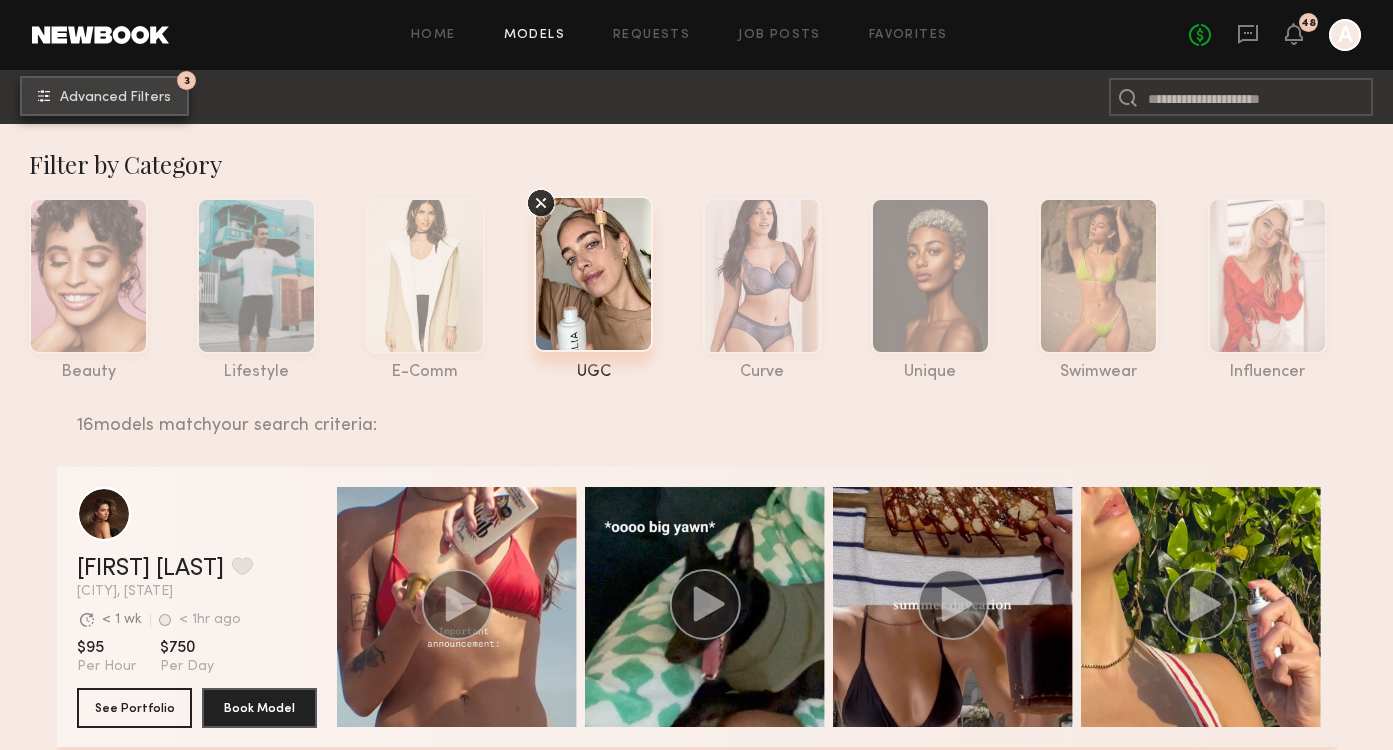 click on "3 Advanced Filters" 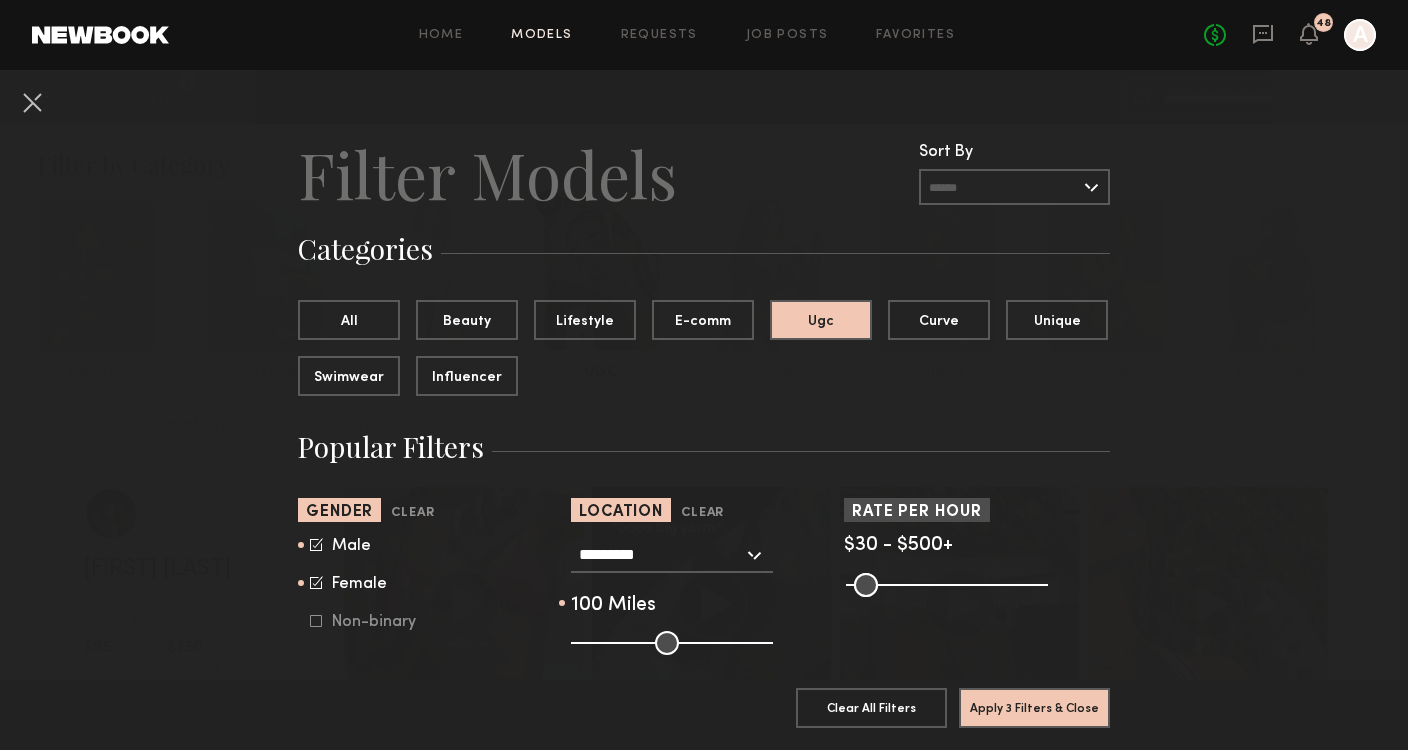 click on "*********" 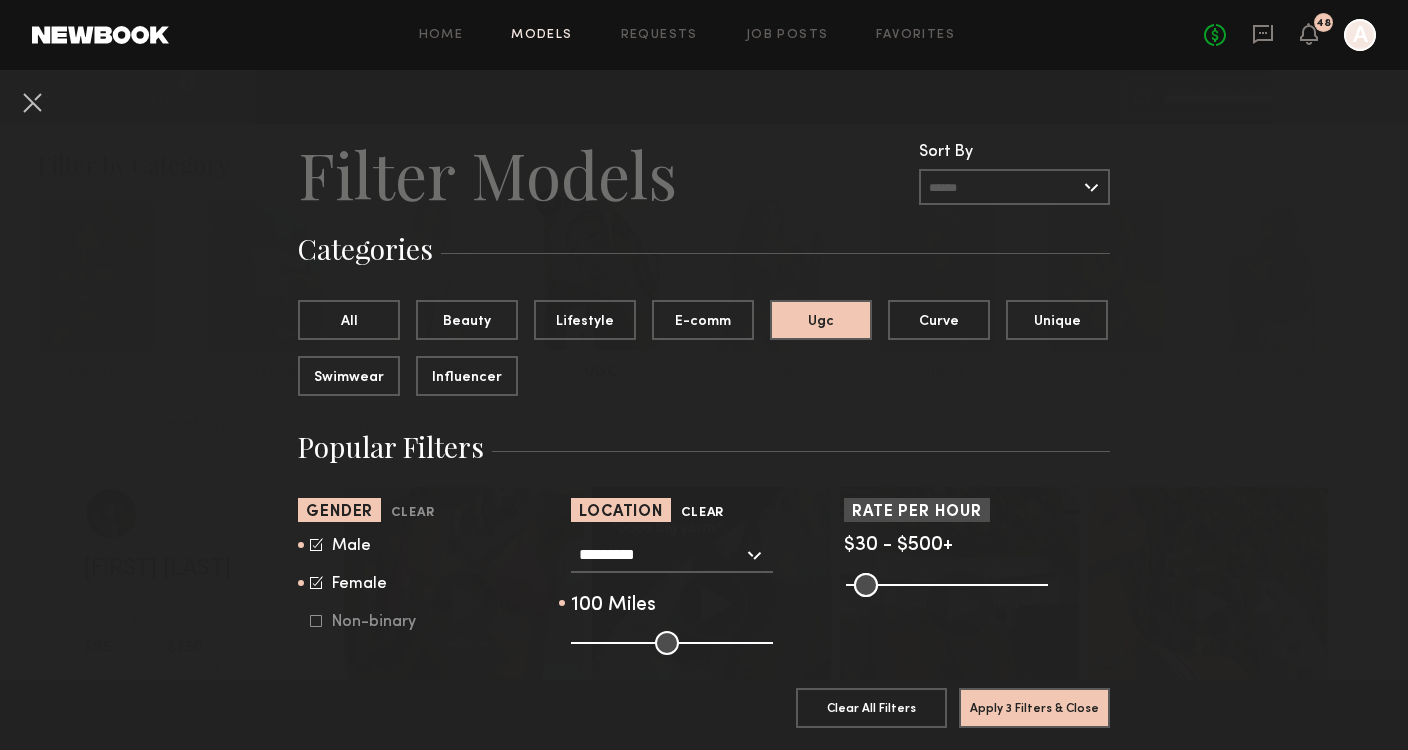 click on "Clear" 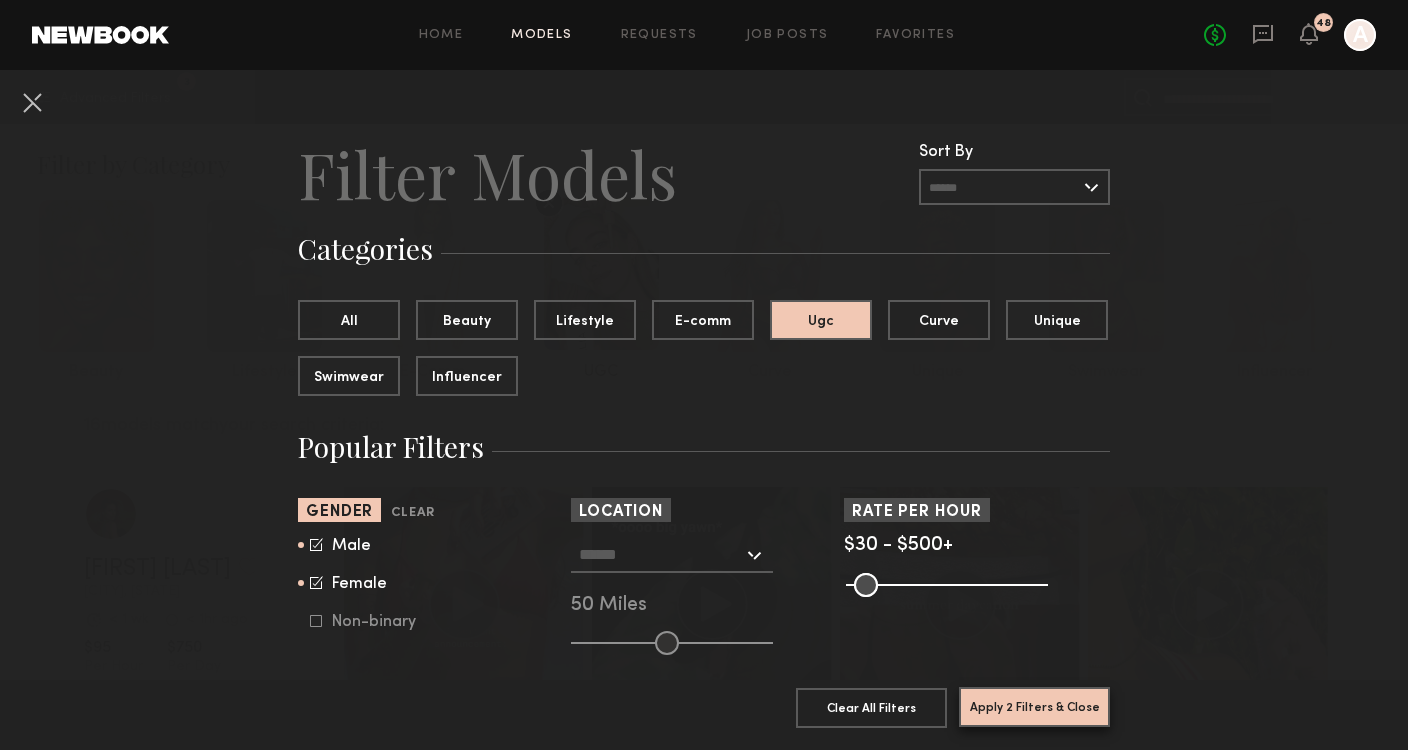 click on "Apply 2 Filters & Close" 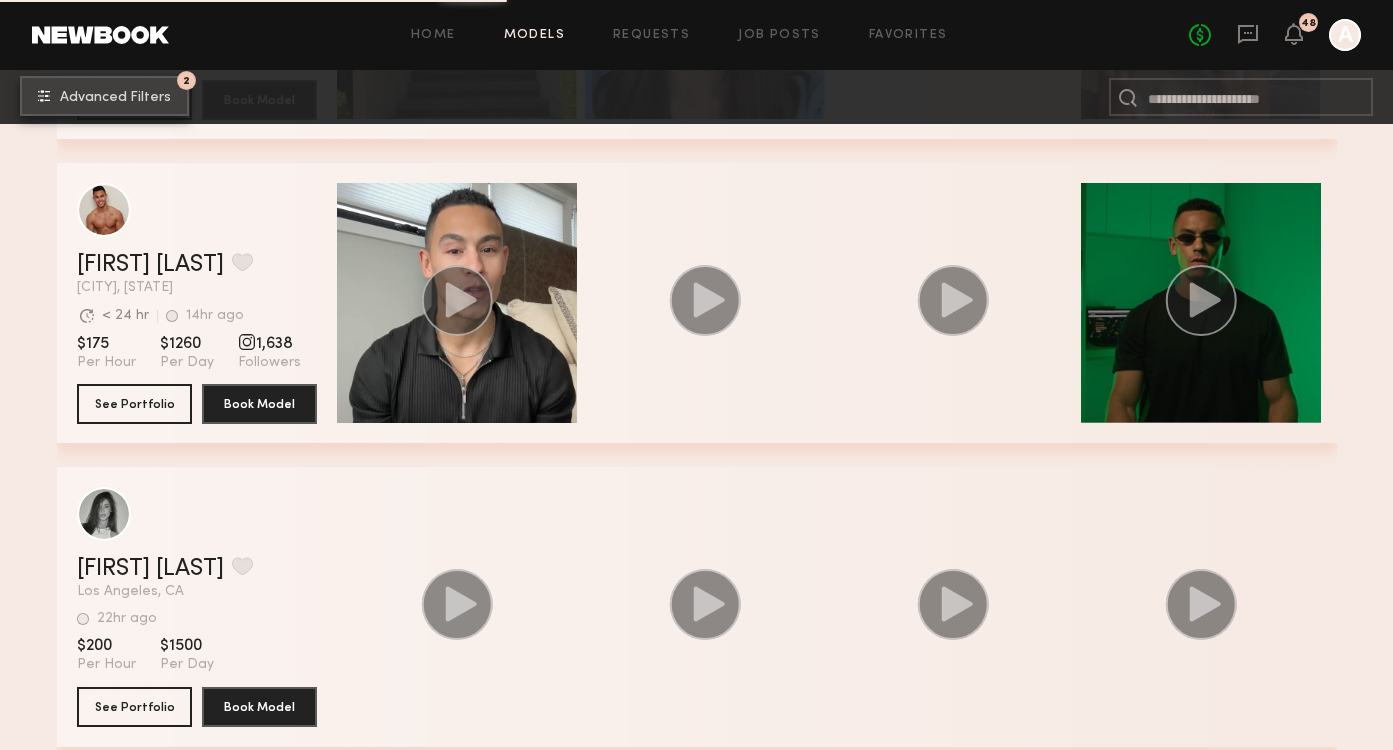 scroll, scrollTop: 2718, scrollLeft: 0, axis: vertical 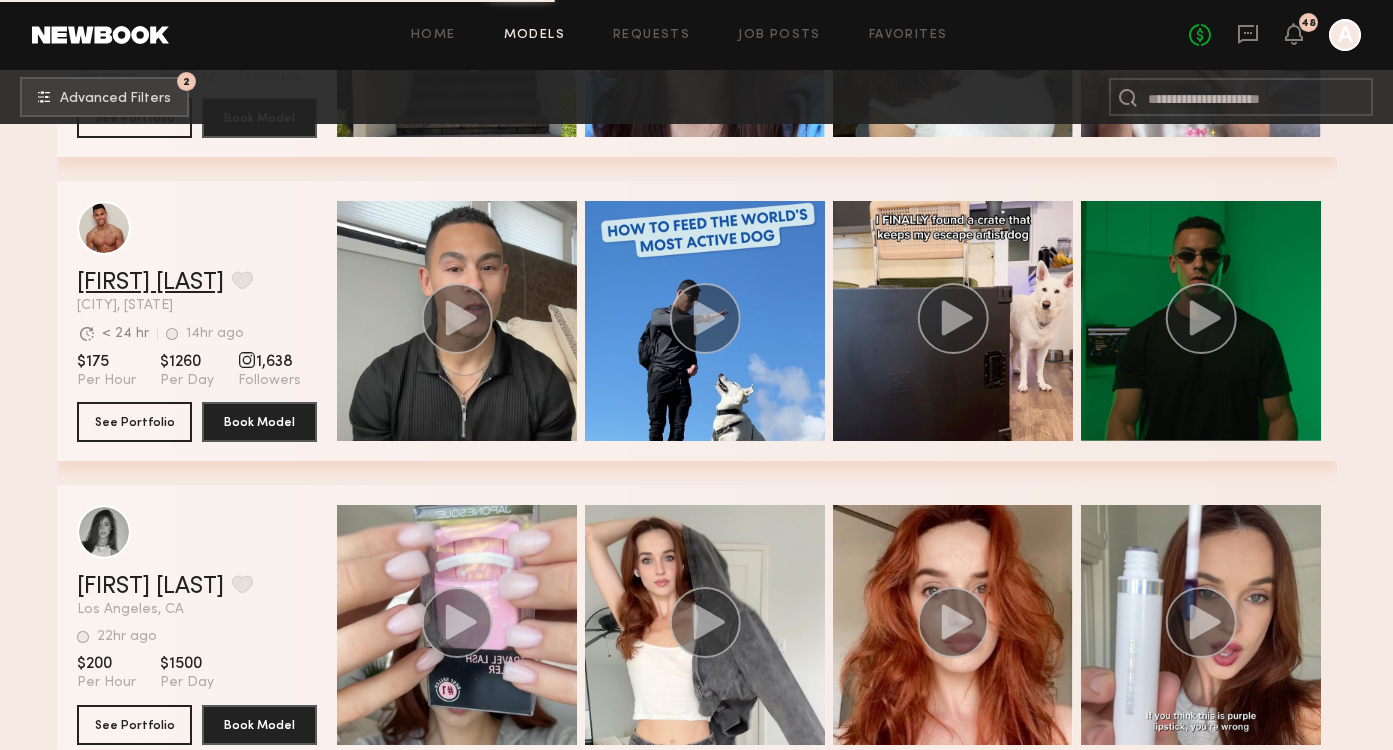 click on "[FIRST] [LAST]" 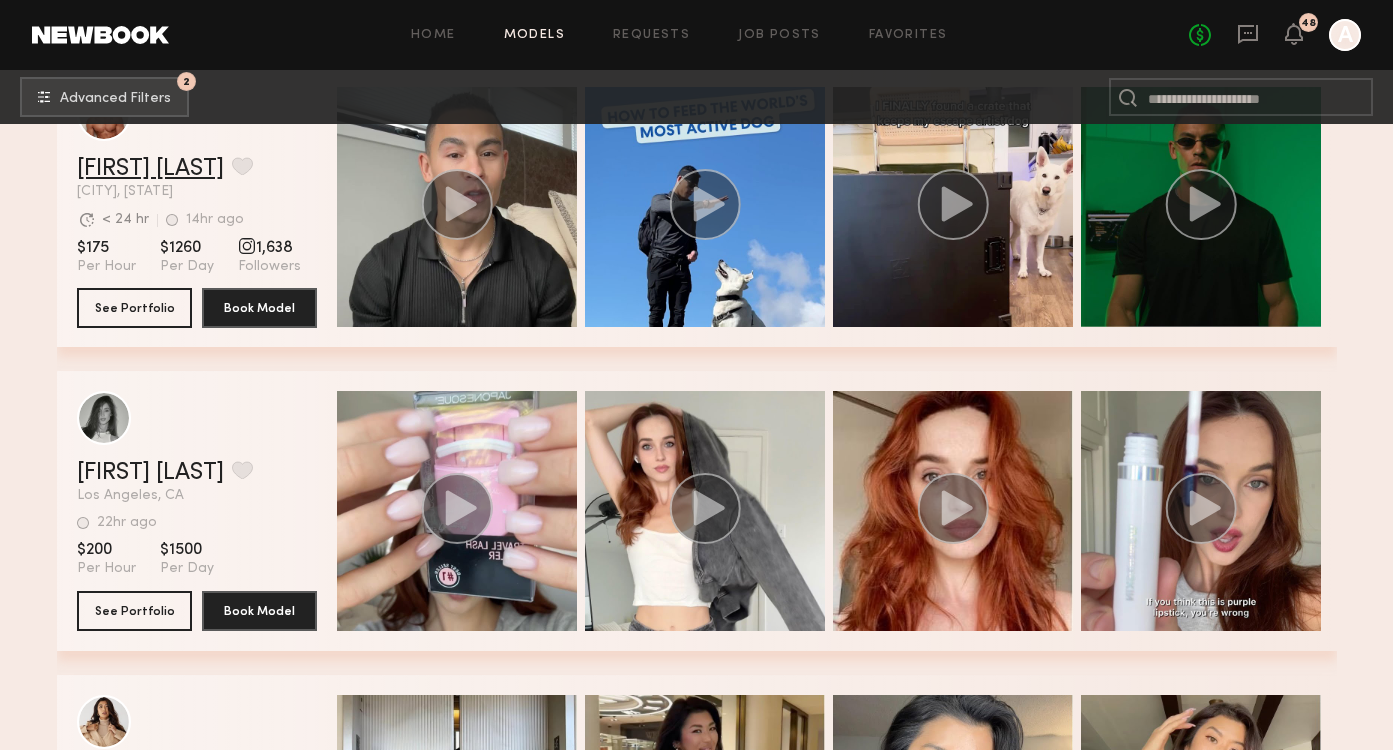 scroll, scrollTop: 2858, scrollLeft: 0, axis: vertical 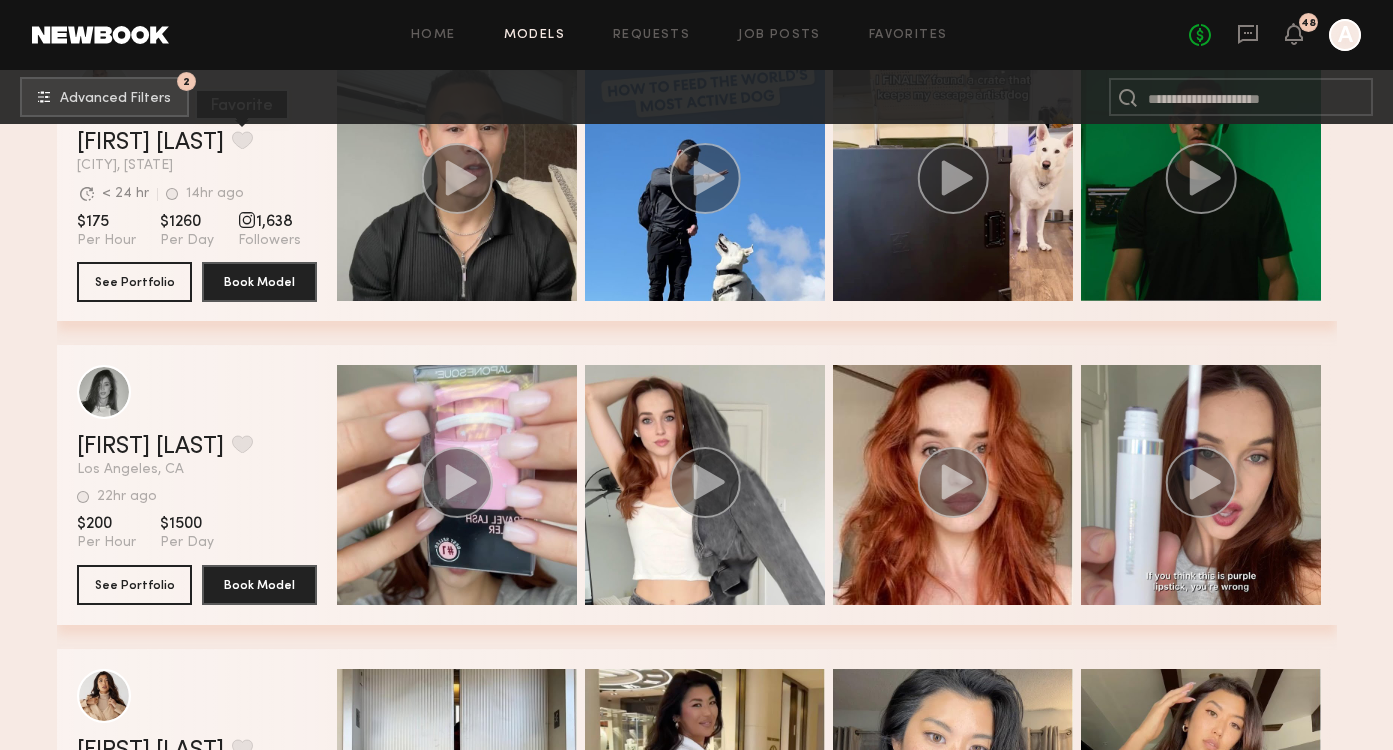 click 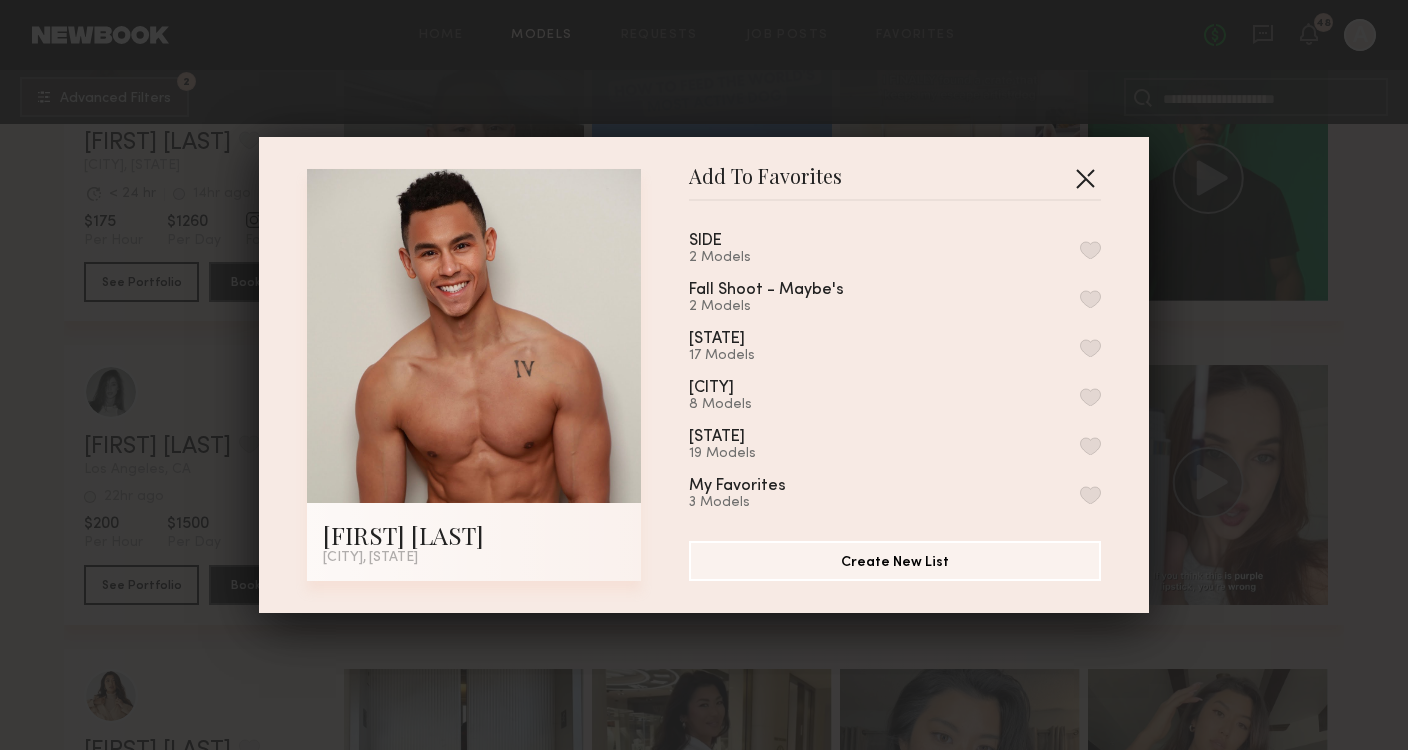 click at bounding box center (1085, 178) 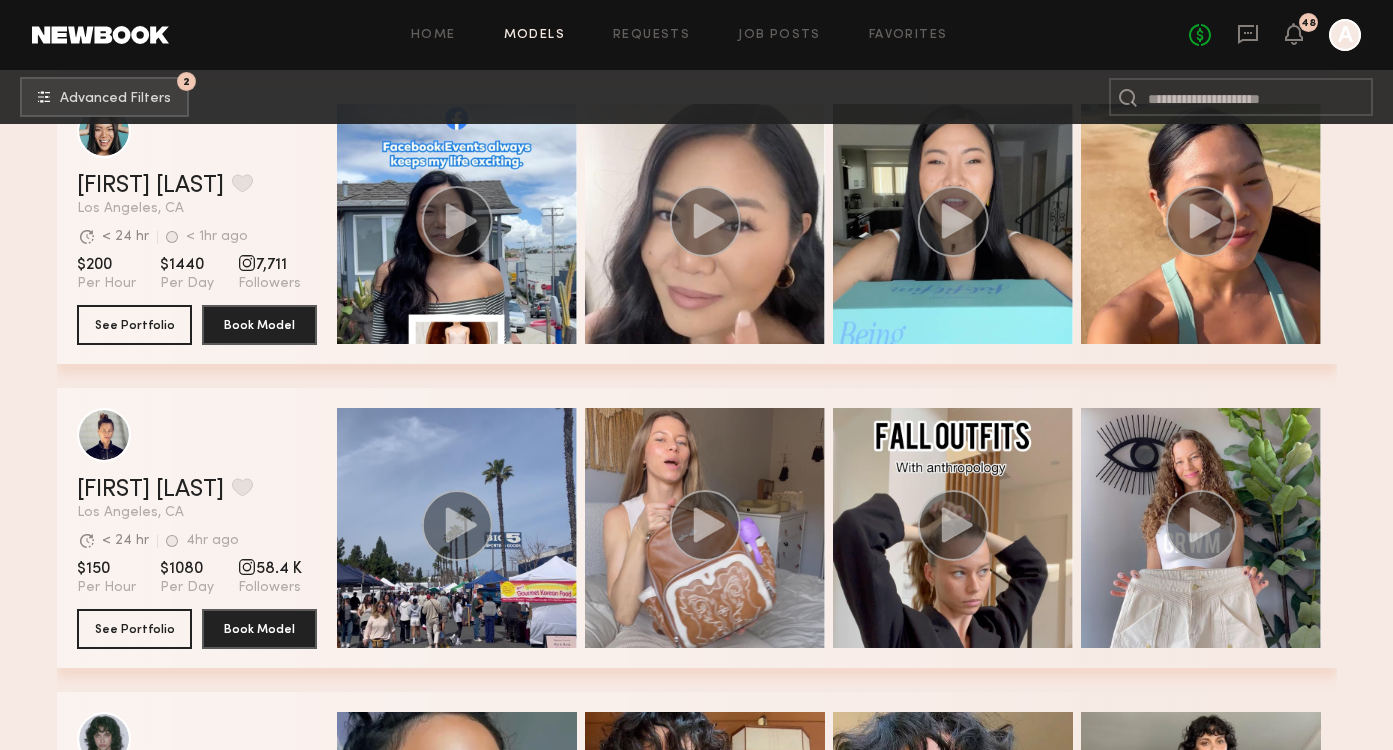 scroll, scrollTop: 4961, scrollLeft: 0, axis: vertical 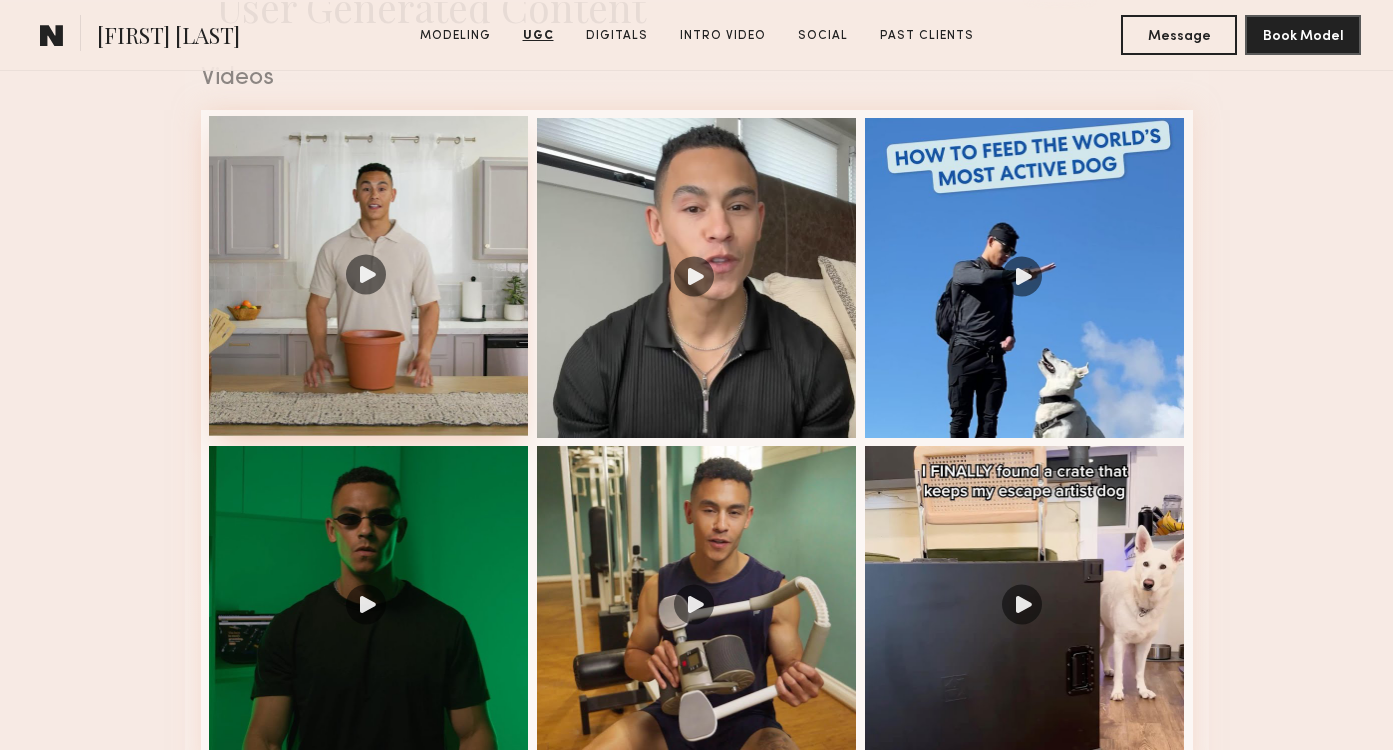 click at bounding box center (369, 276) 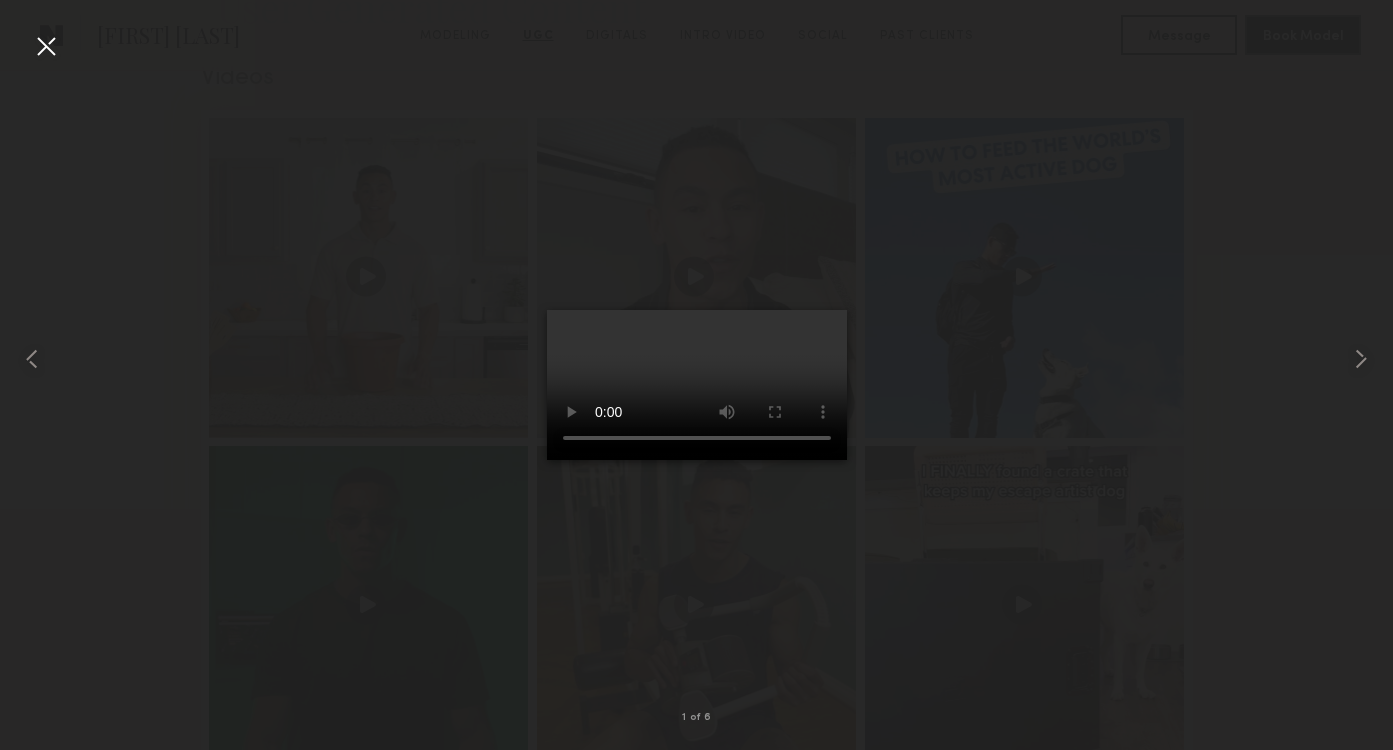 scroll, scrollTop: 2055, scrollLeft: 0, axis: vertical 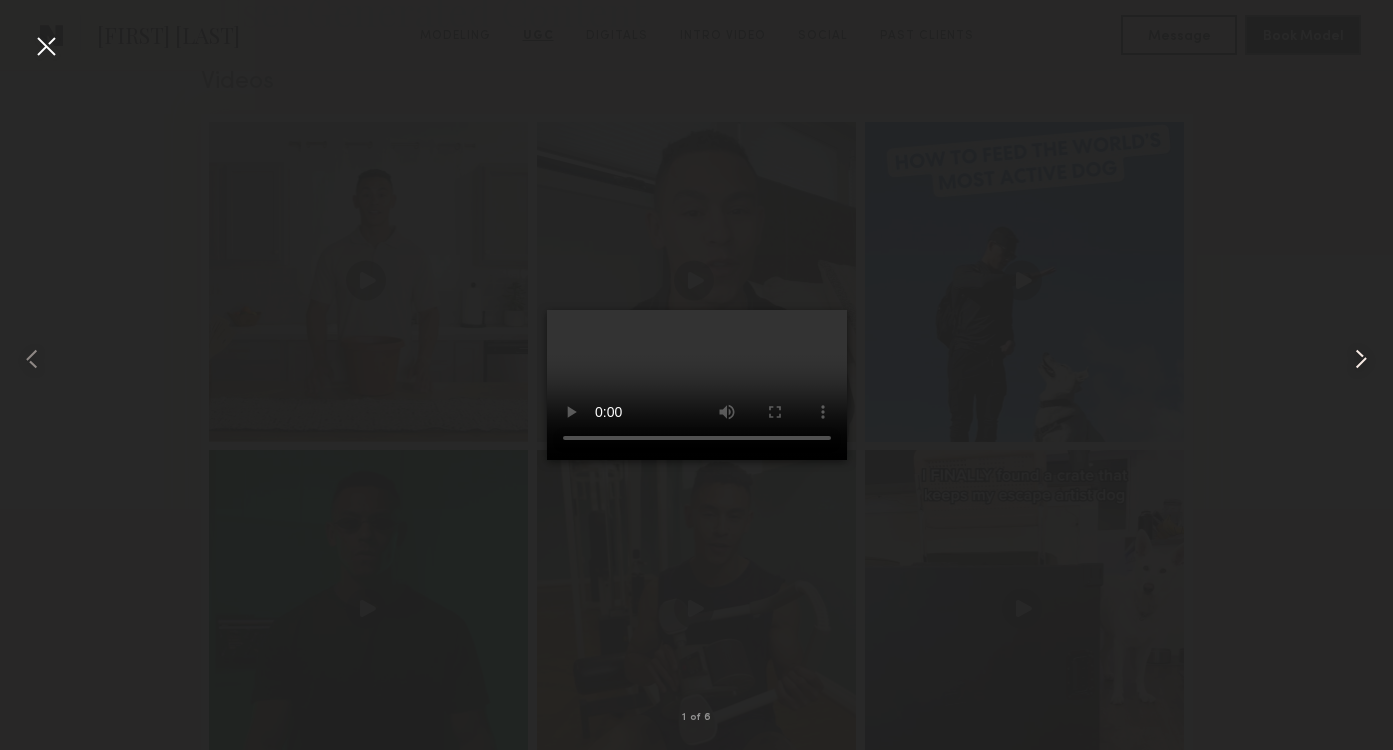 click at bounding box center (1361, 359) 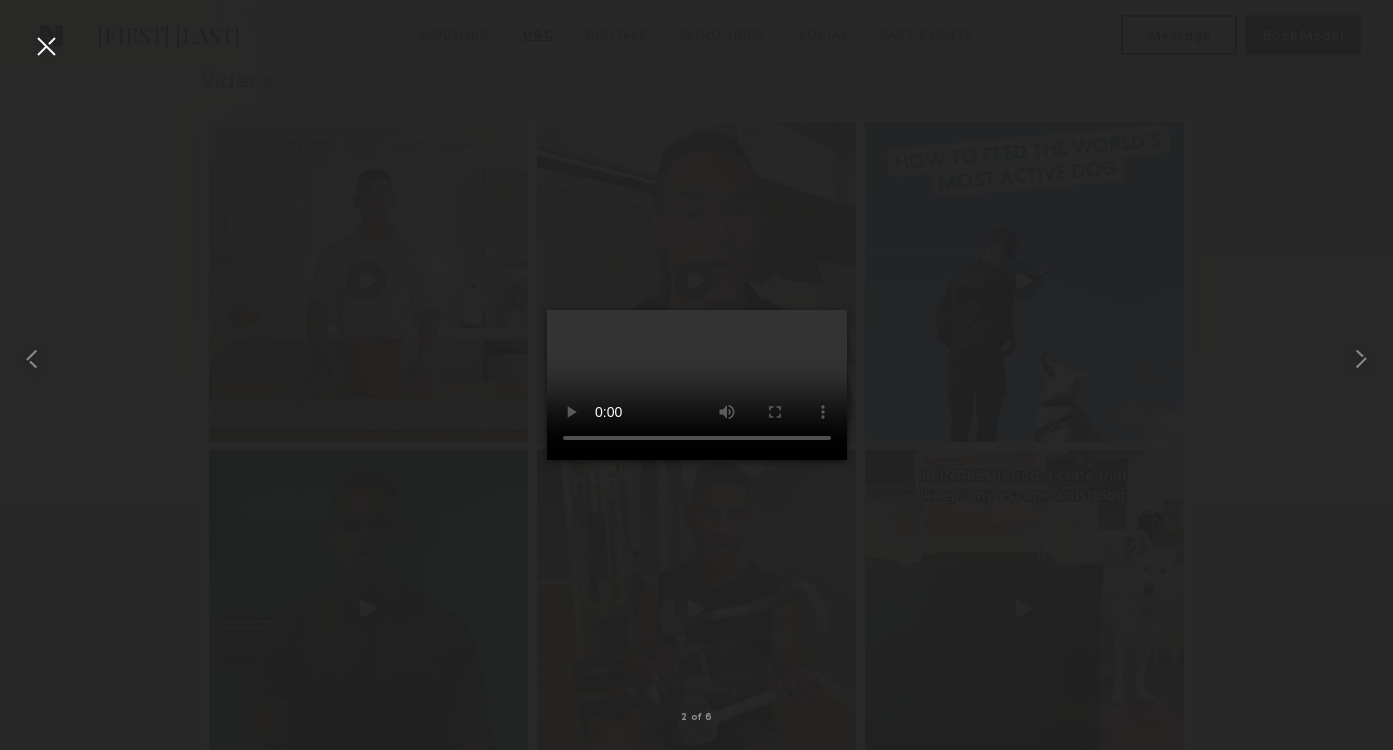 click at bounding box center [46, 46] 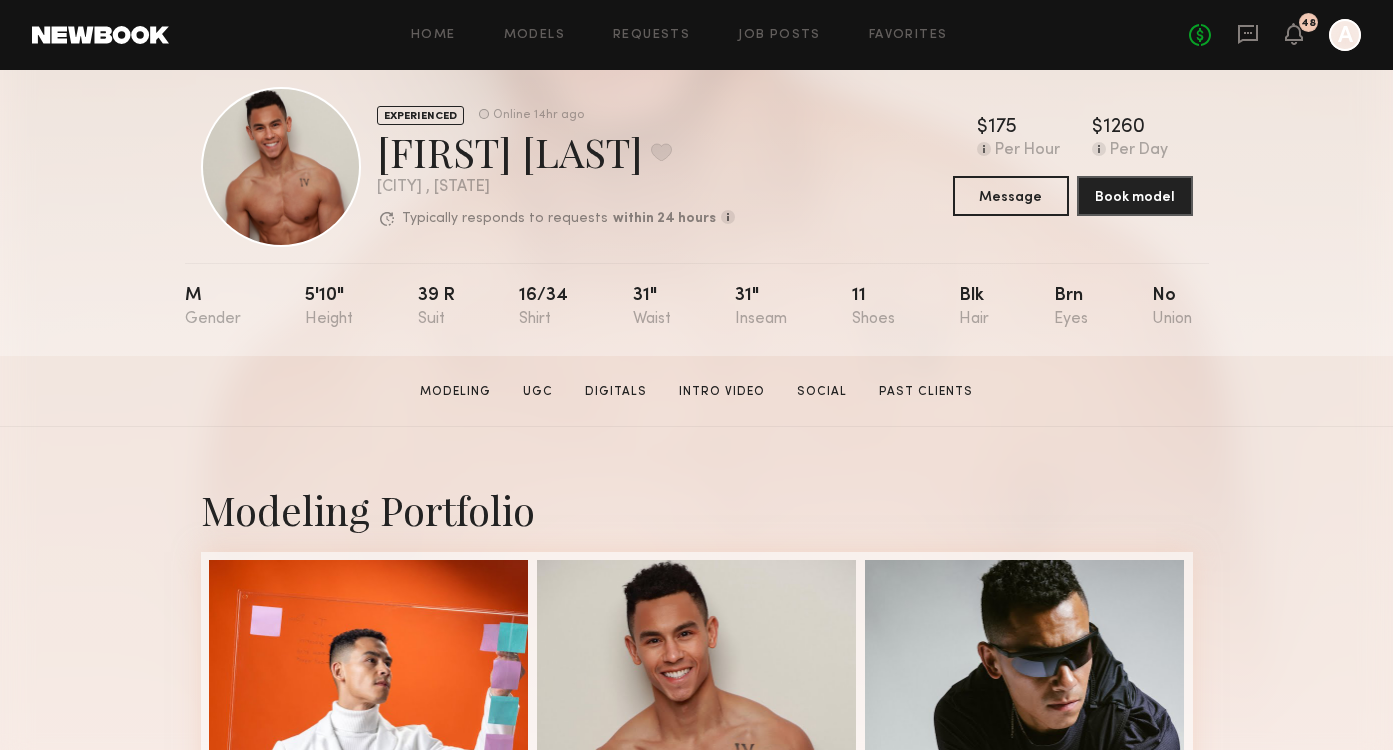 scroll, scrollTop: 69, scrollLeft: 0, axis: vertical 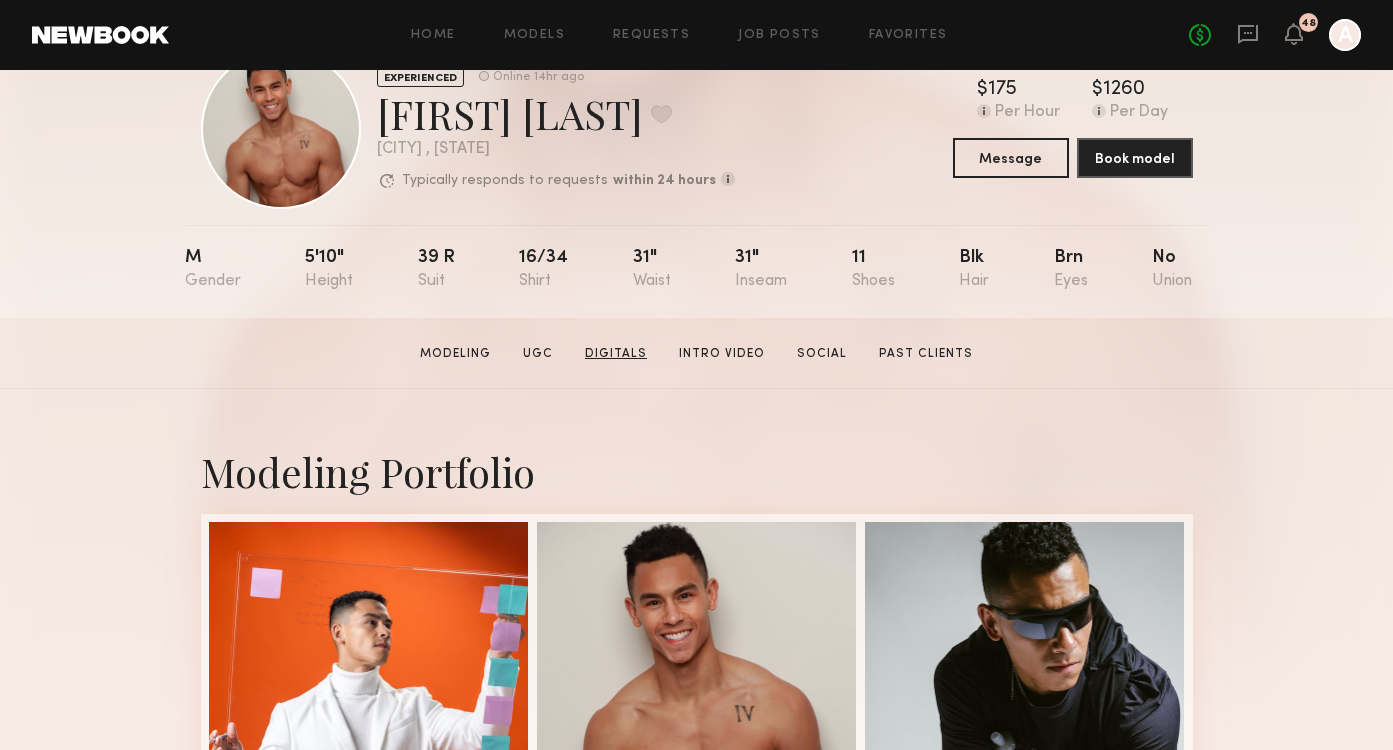 click on "Digitals" 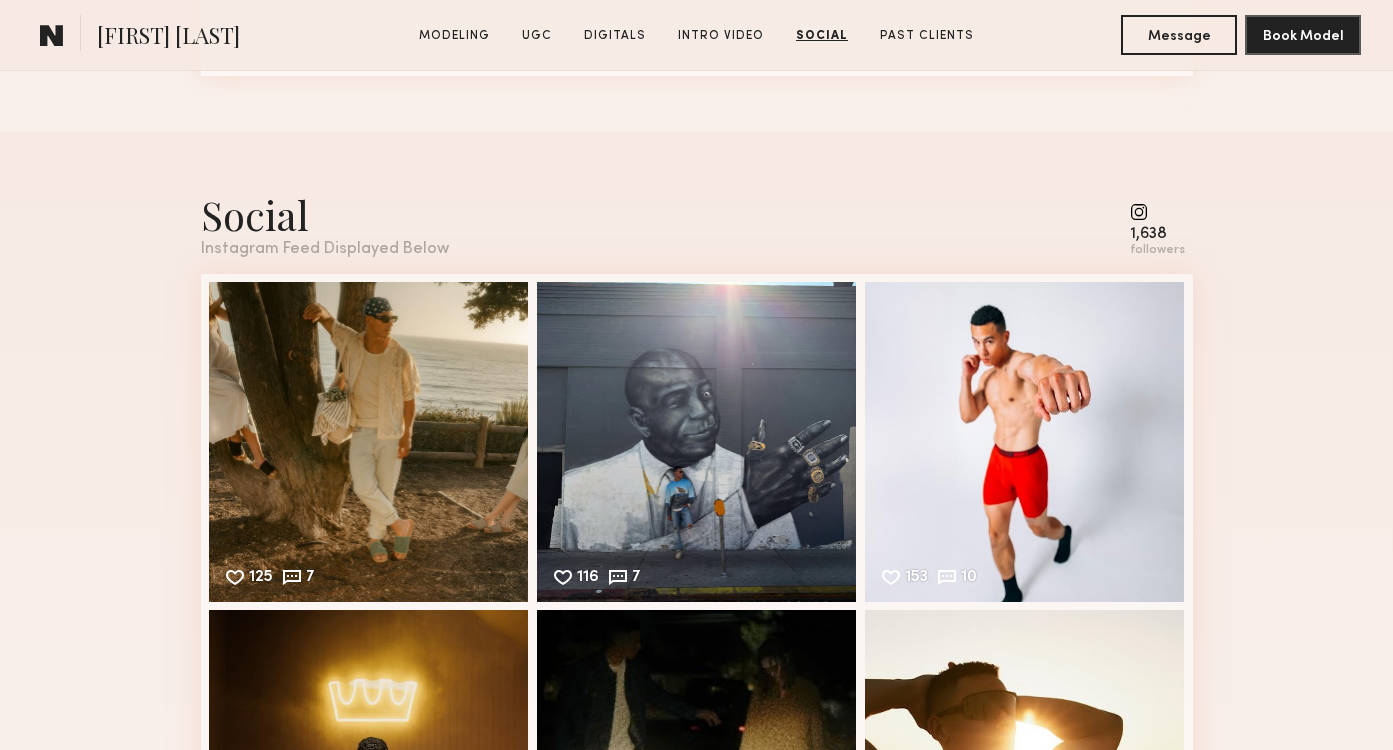 scroll, scrollTop: 4346, scrollLeft: 0, axis: vertical 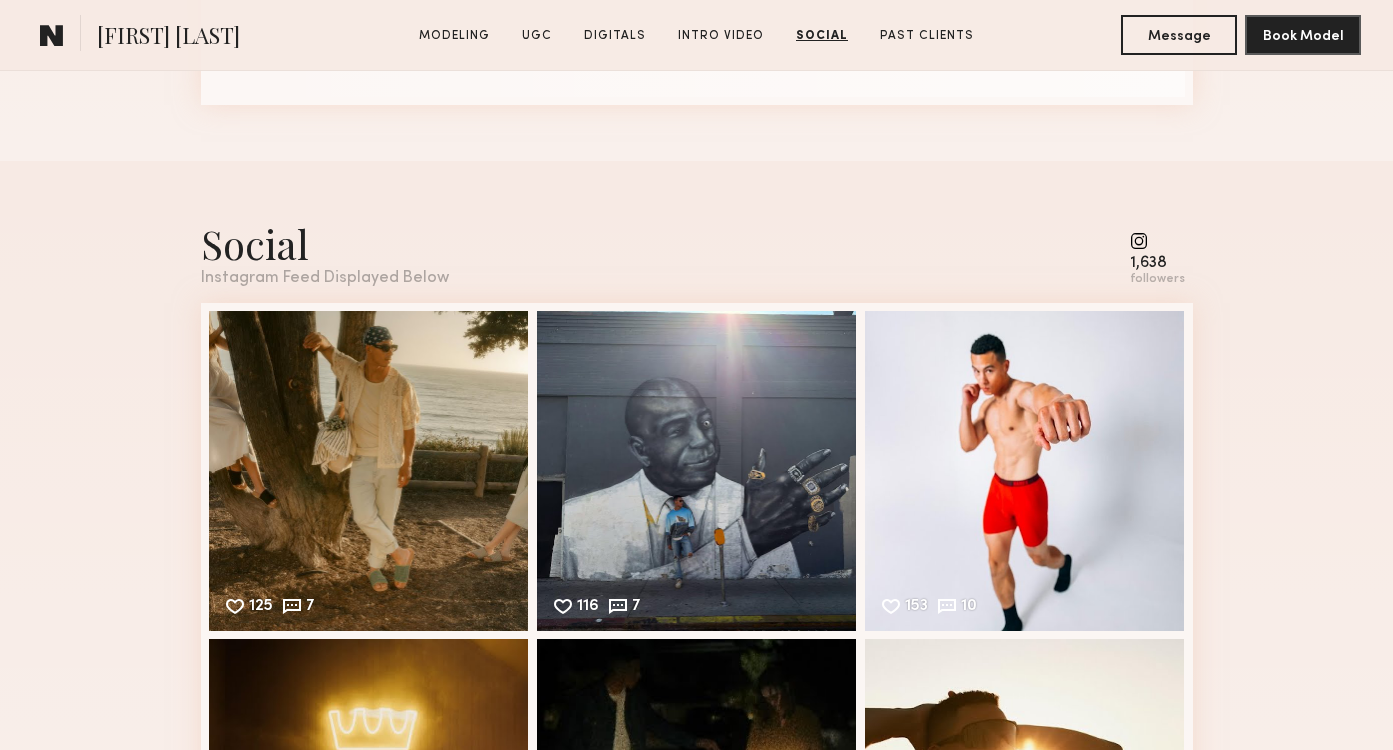 click at bounding box center [1157, 241] 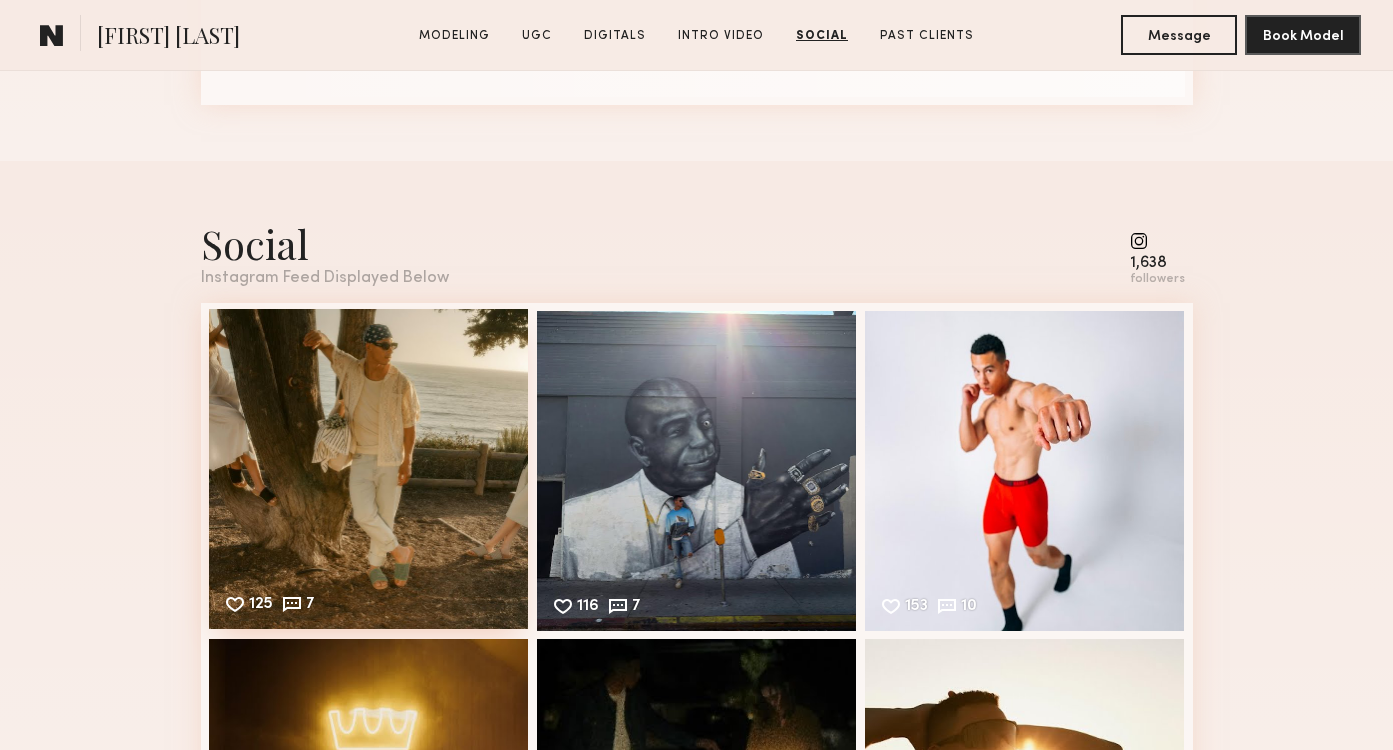 click on "125 7  Likes & comments displayed  to show model’s engagement" at bounding box center [369, 469] 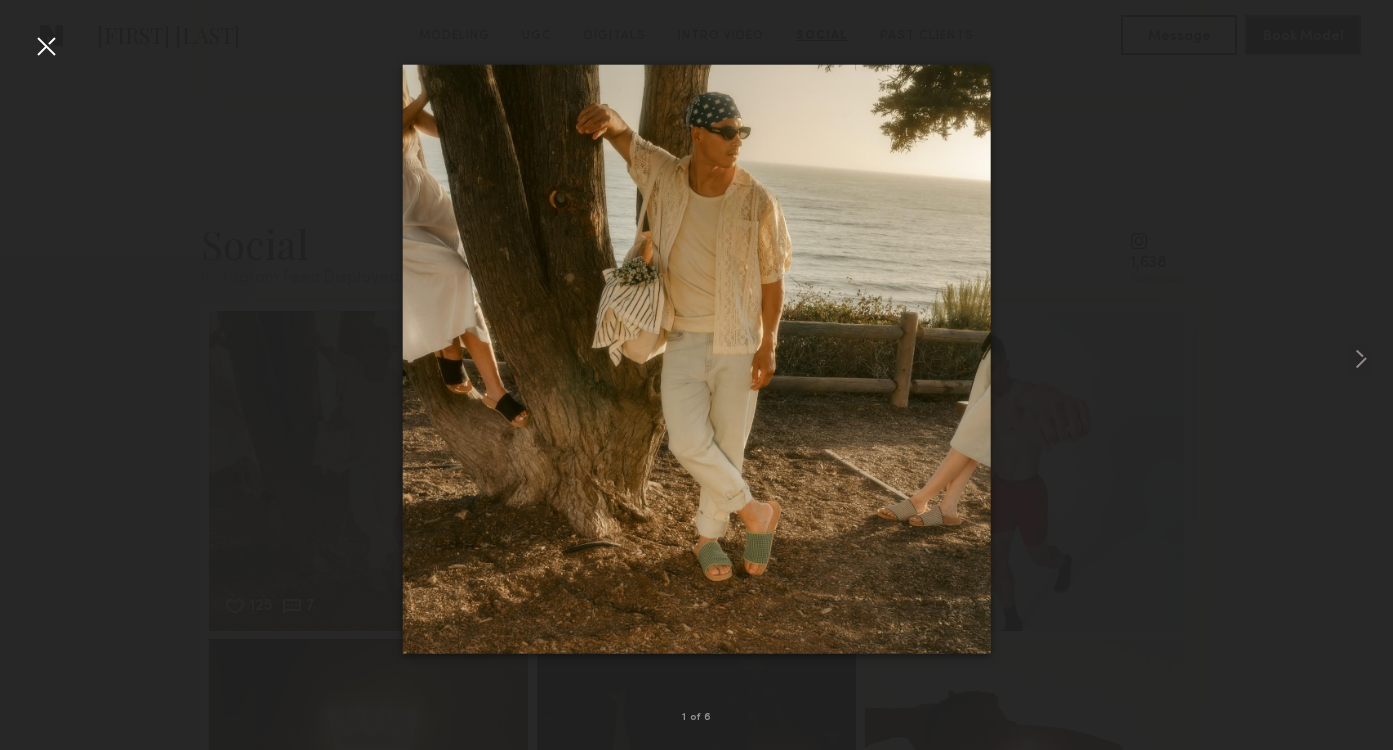 click at bounding box center [46, 46] 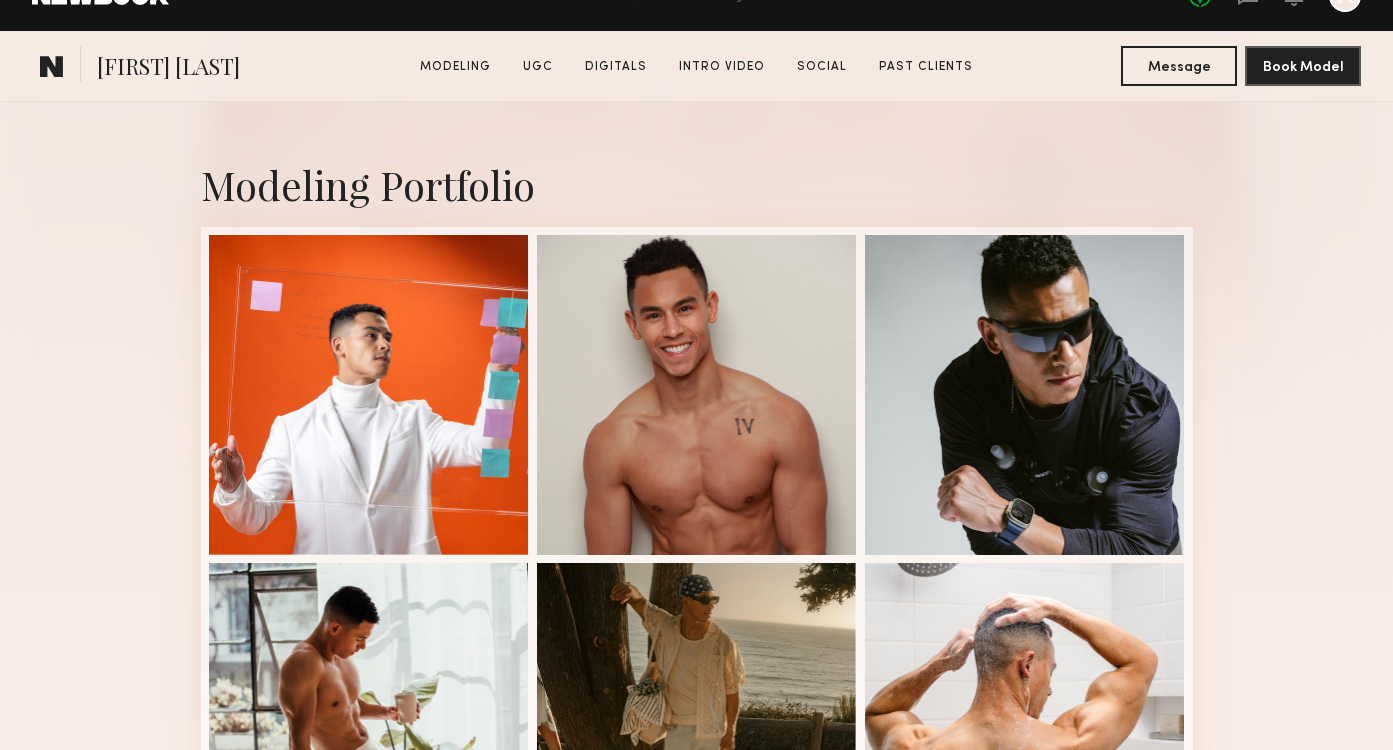 scroll, scrollTop: 0, scrollLeft: 0, axis: both 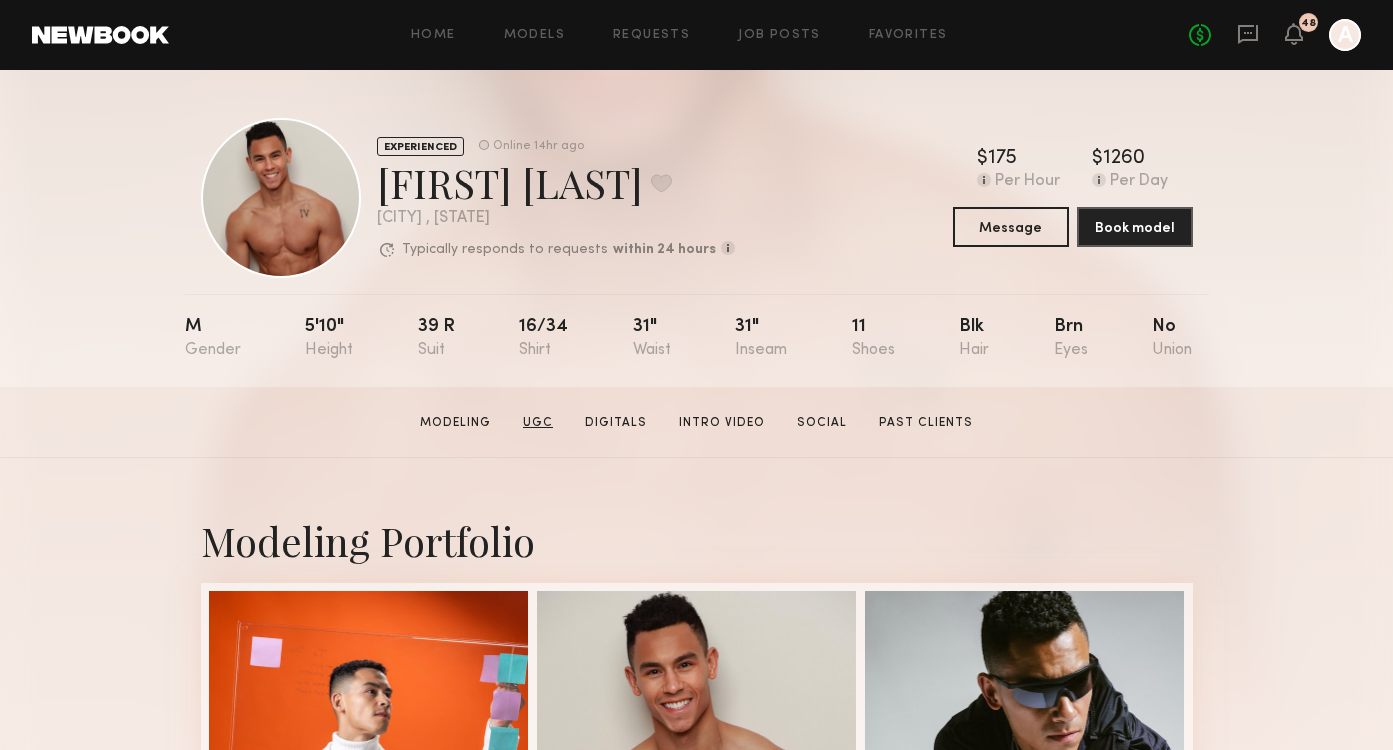 click on "UGC" 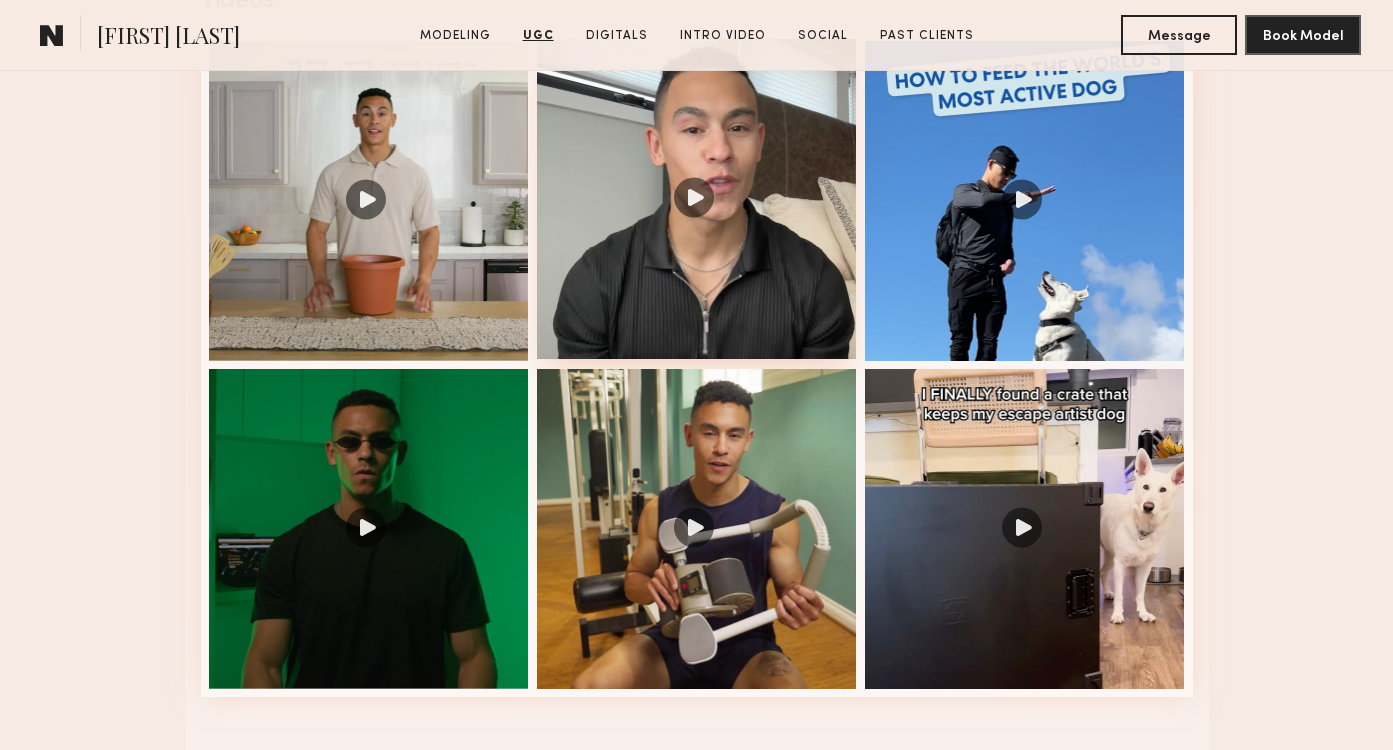 scroll, scrollTop: 2198, scrollLeft: 0, axis: vertical 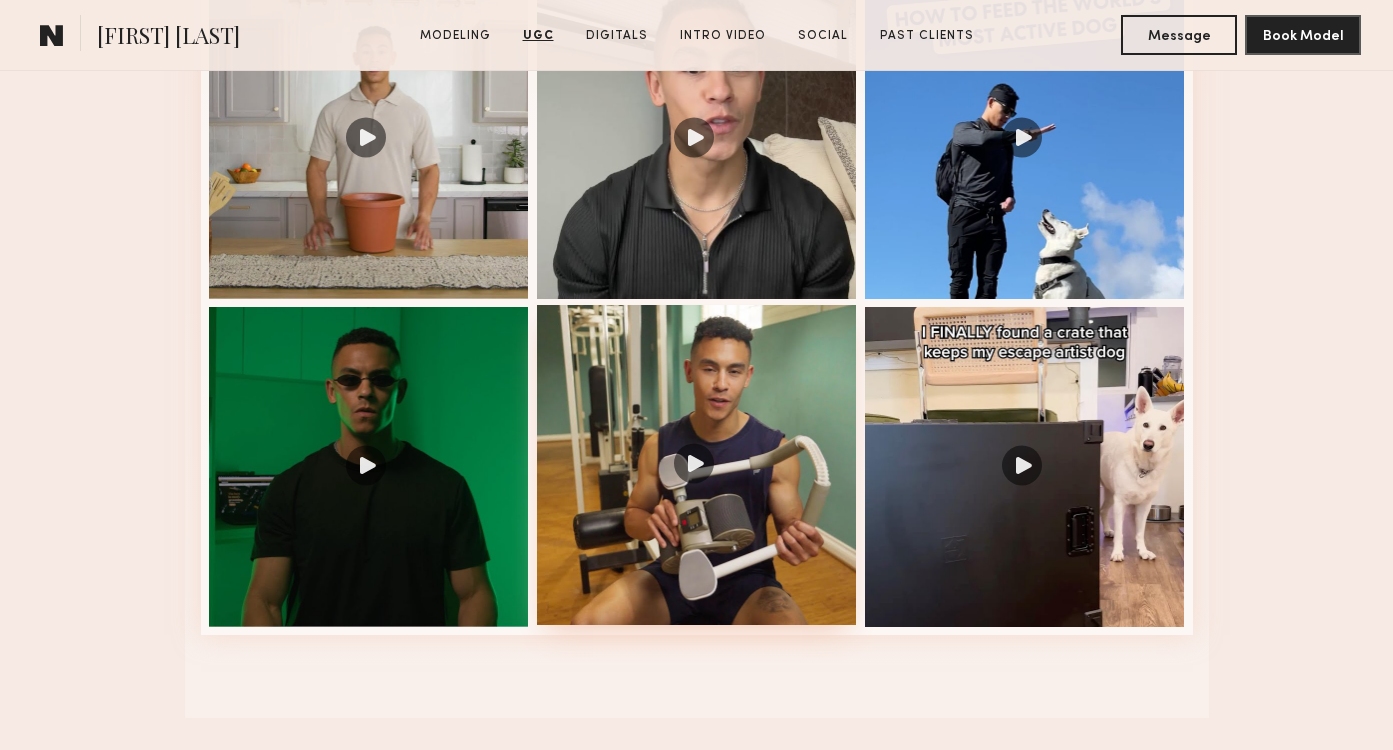 click at bounding box center [697, 465] 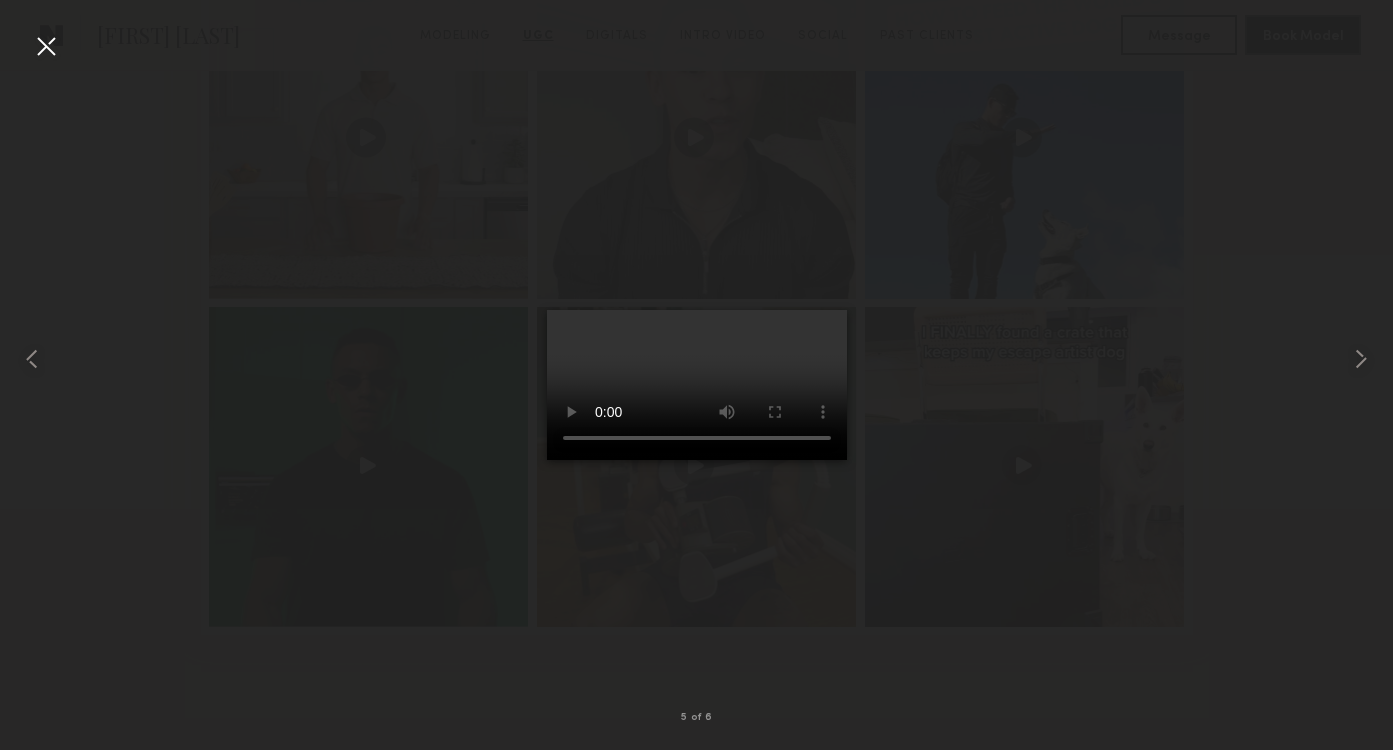 click at bounding box center (46, 46) 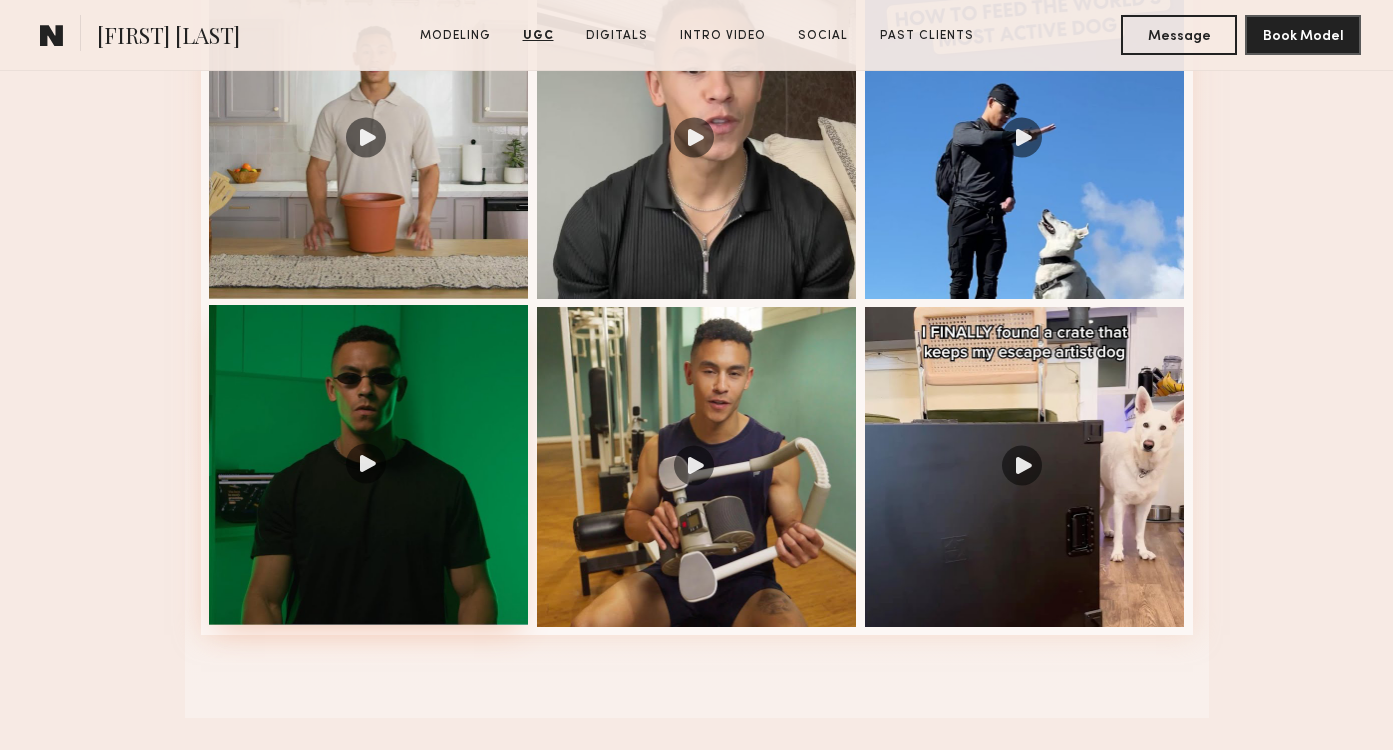 click at bounding box center [369, 465] 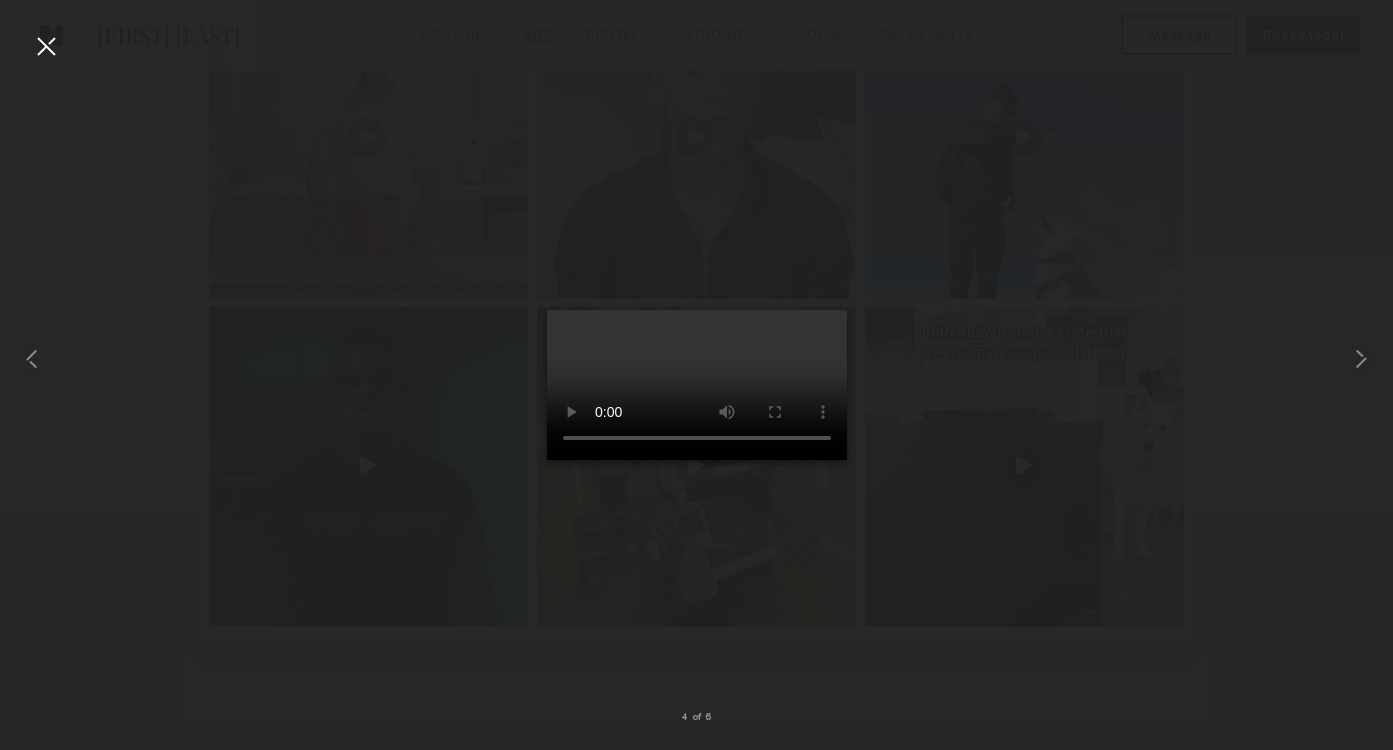 click at bounding box center [46, 46] 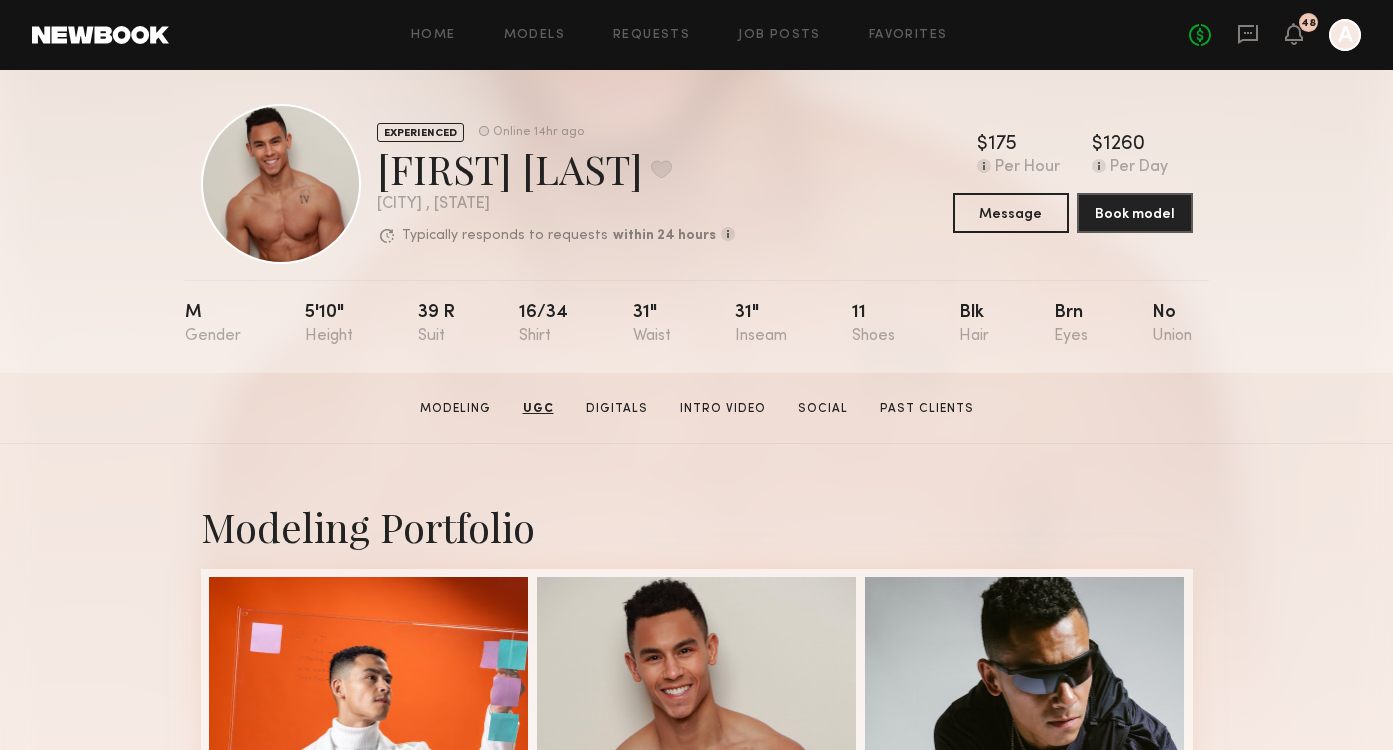 scroll, scrollTop: 0, scrollLeft: 0, axis: both 